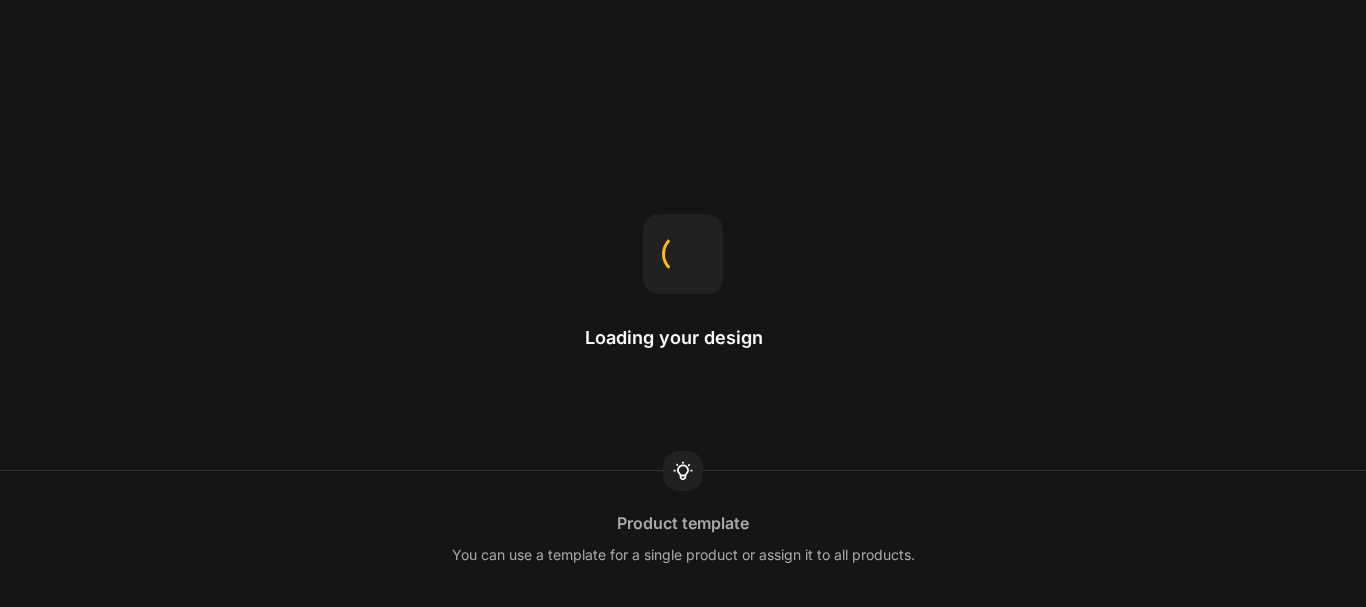 scroll, scrollTop: 0, scrollLeft: 0, axis: both 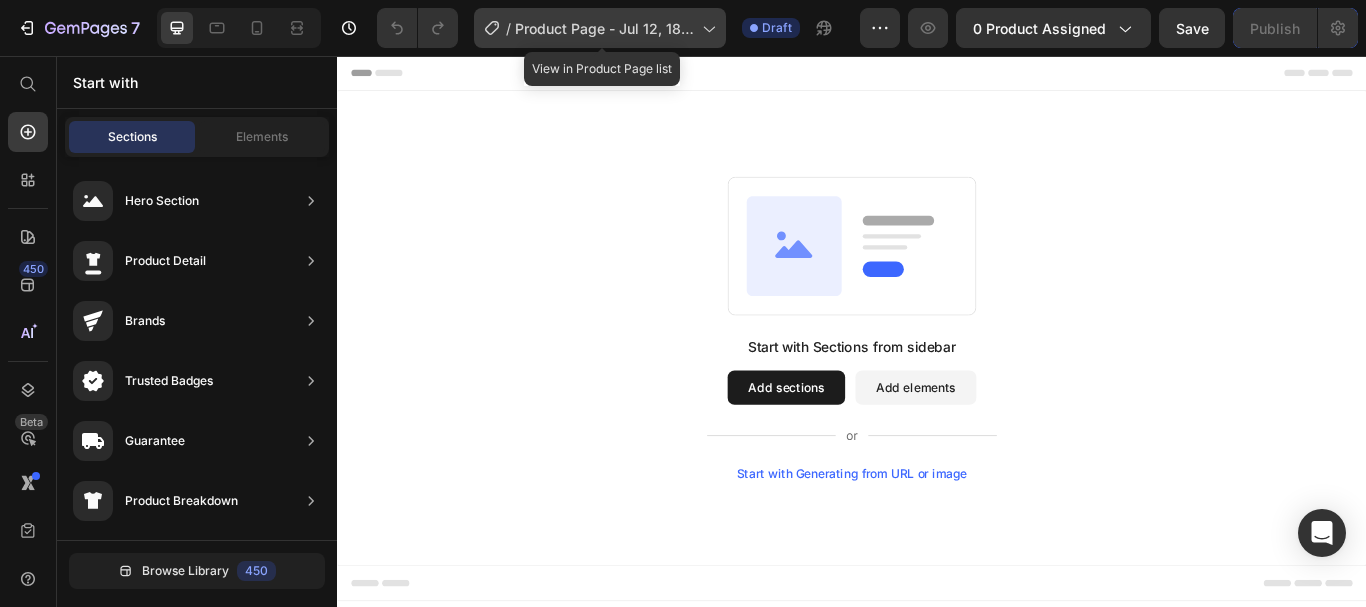 click on "Product Page - Jul 12, 18:33:16" at bounding box center (604, 28) 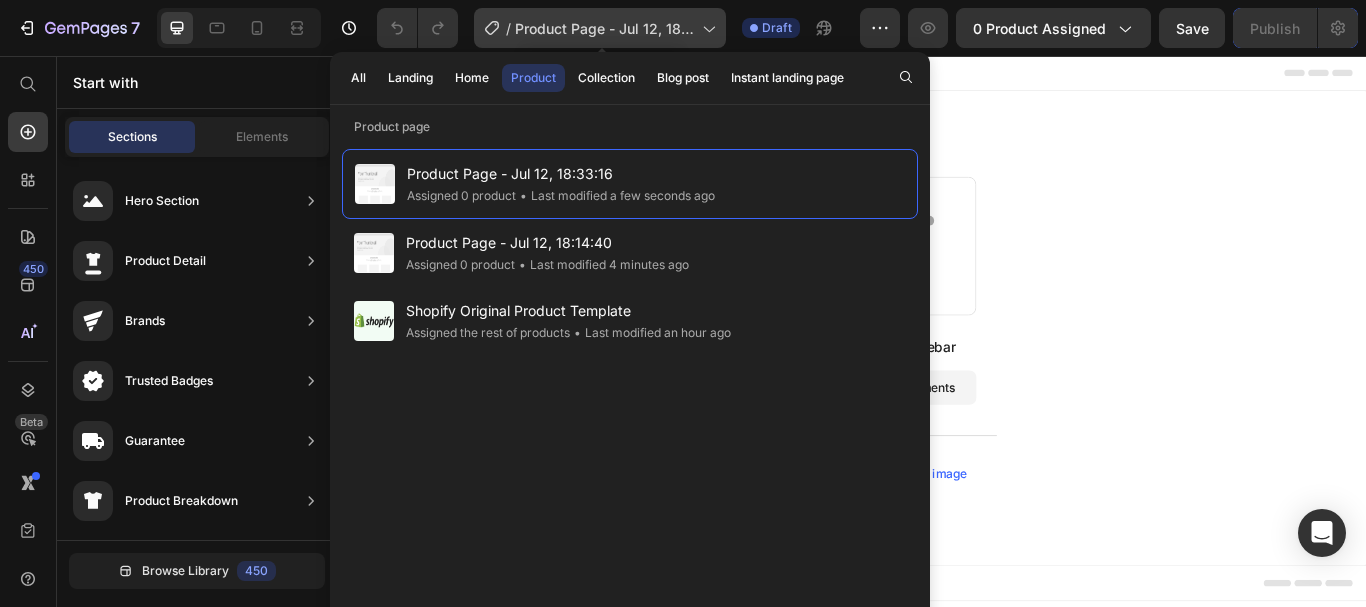 click on "Product Page - Jul 12, 18:33:16" at bounding box center [604, 28] 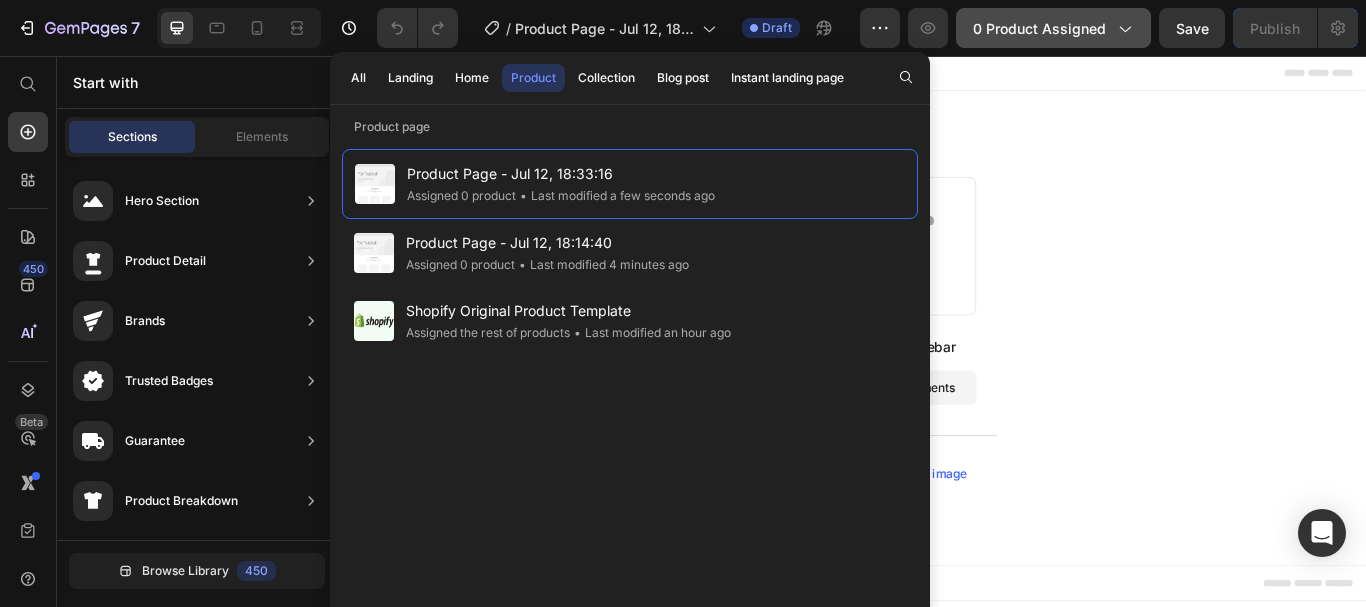 click on "0 product assigned" 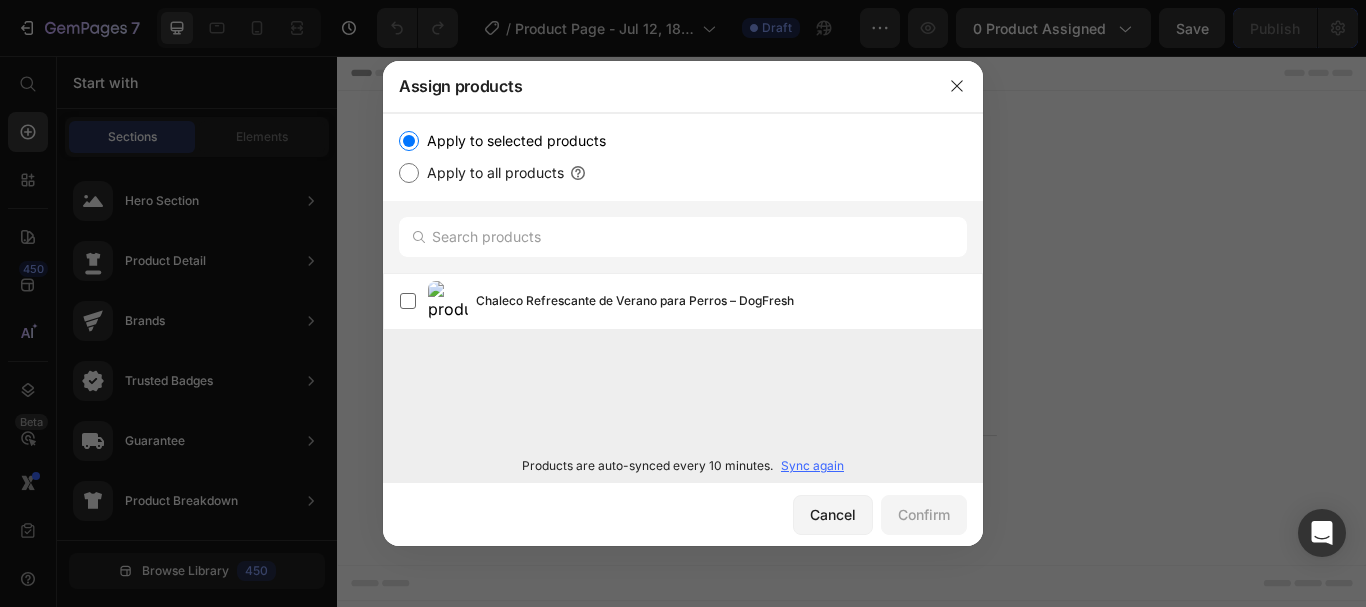 click on "Apply to all products" at bounding box center (491, 173) 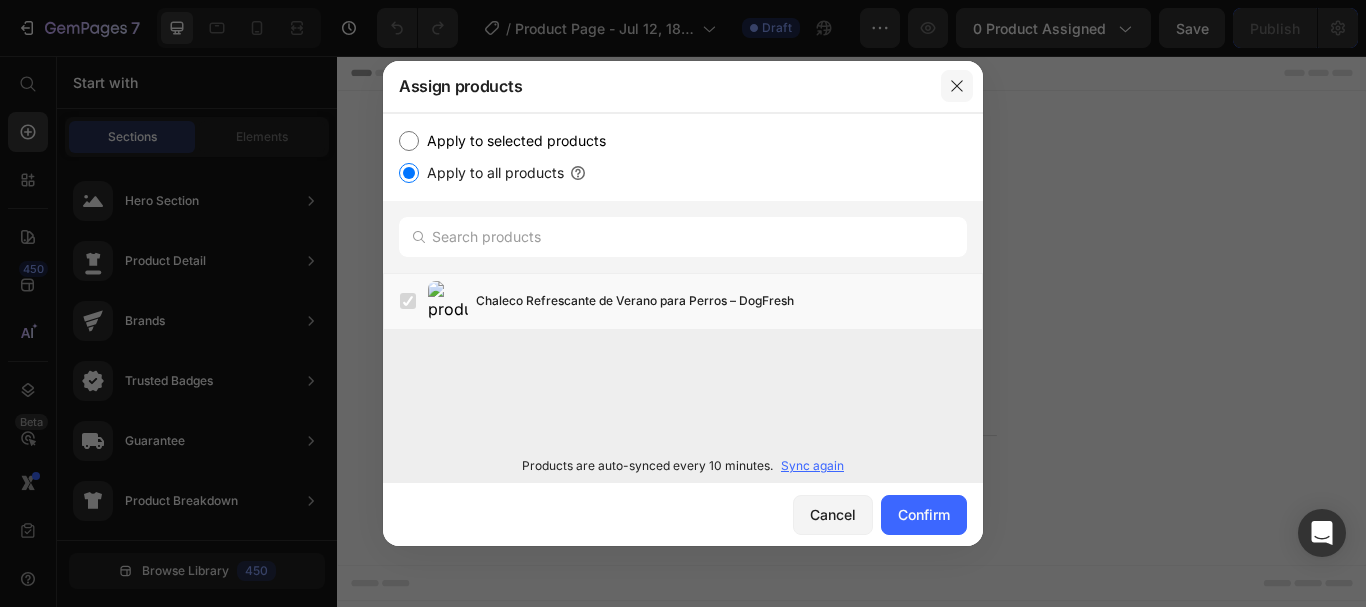 click at bounding box center [957, 86] 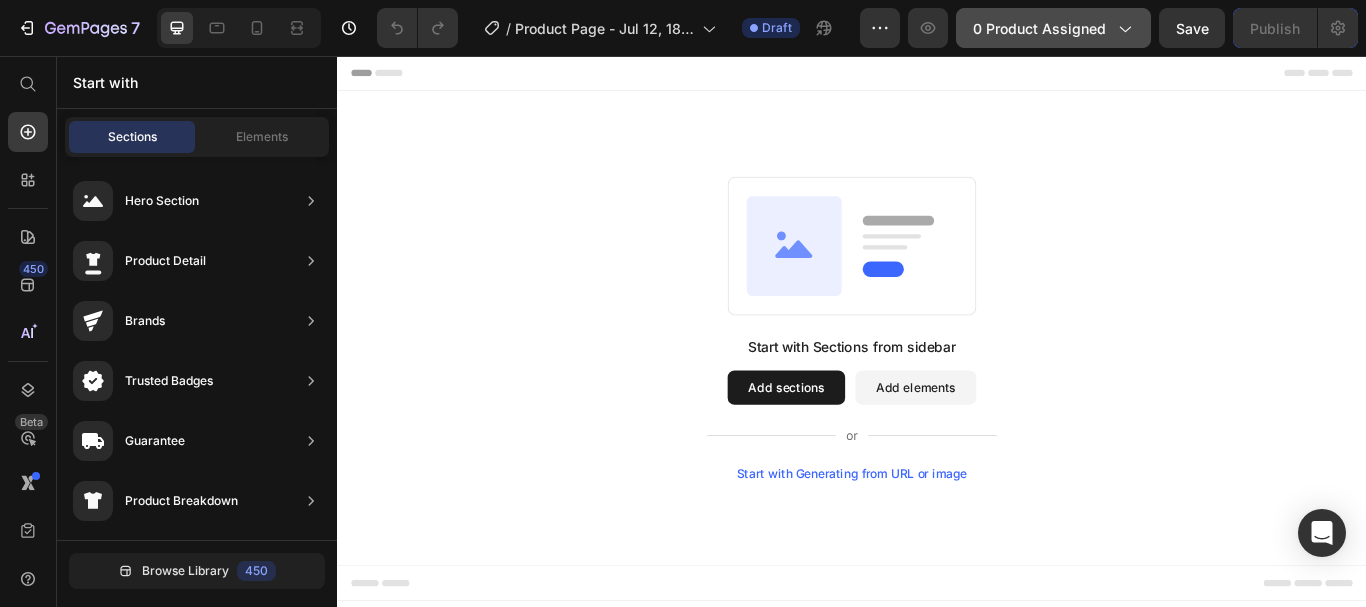 click on "0 product assigned" 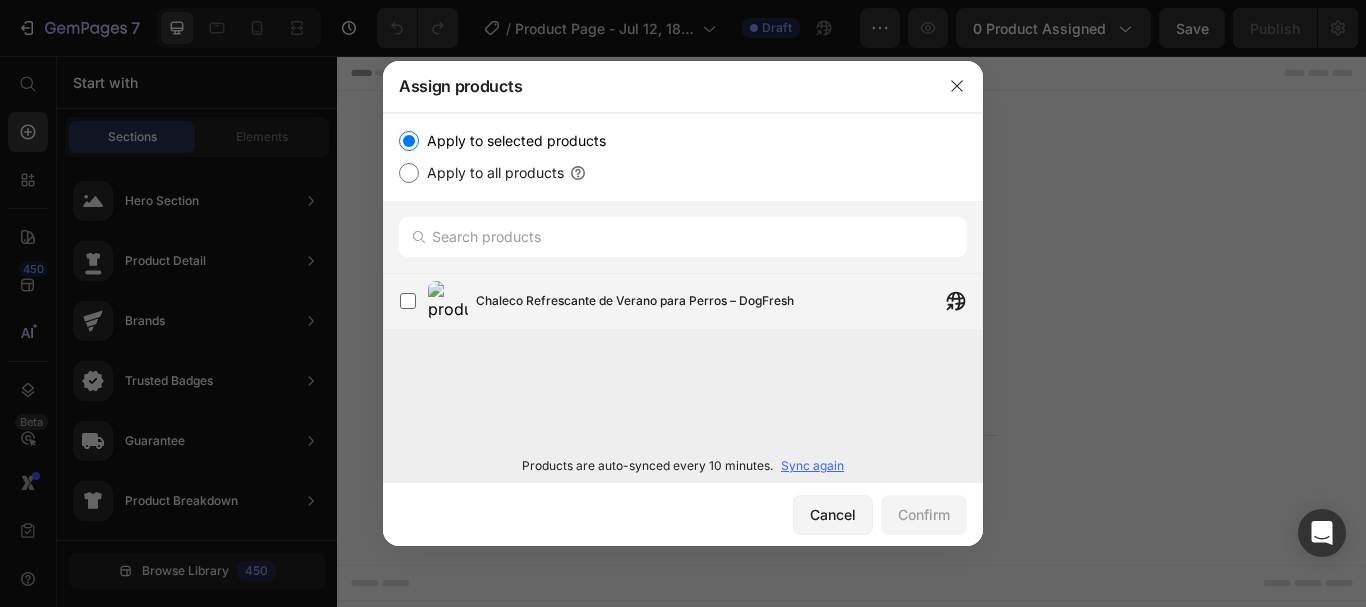 click on "Chaleco Refrescante de Verano para Perros – DogFresh" at bounding box center [635, 301] 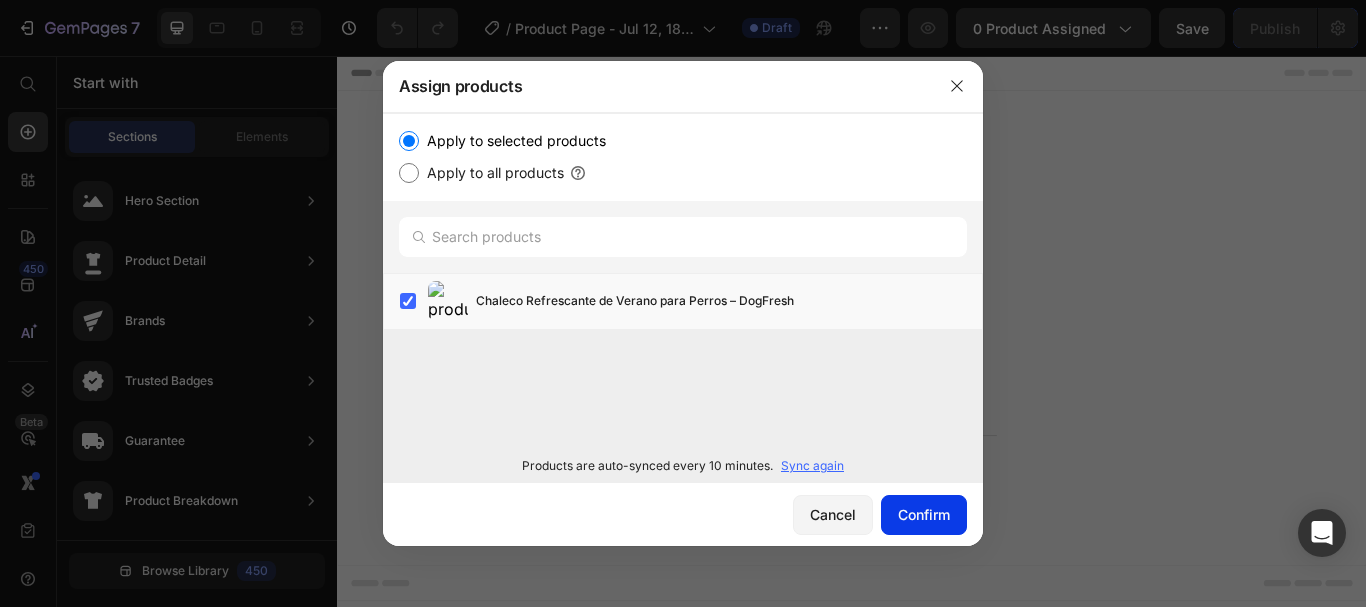 click on "Confirm" at bounding box center [924, 514] 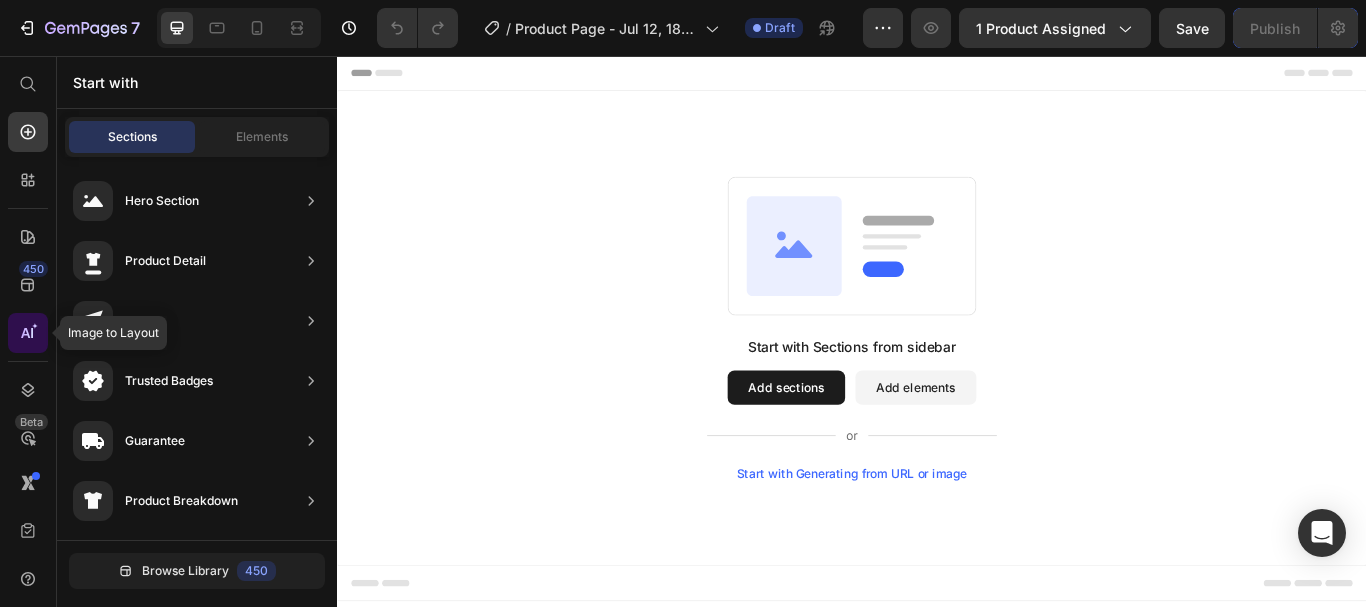 click 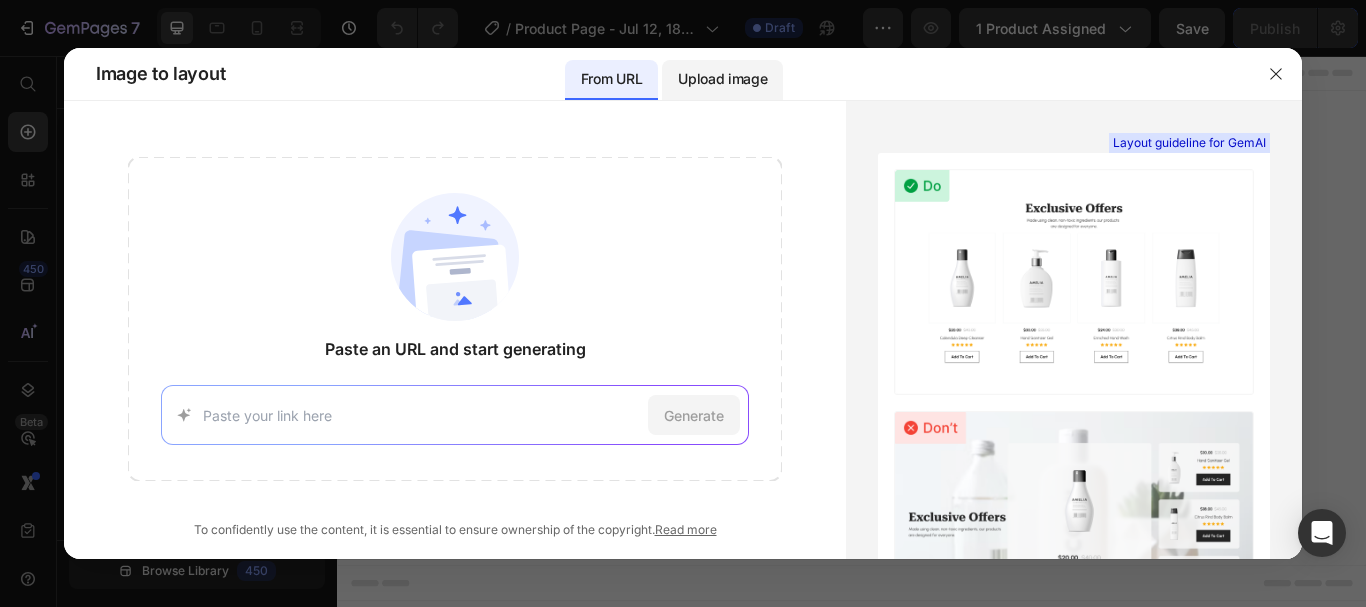 click on "Upload image" at bounding box center (722, 79) 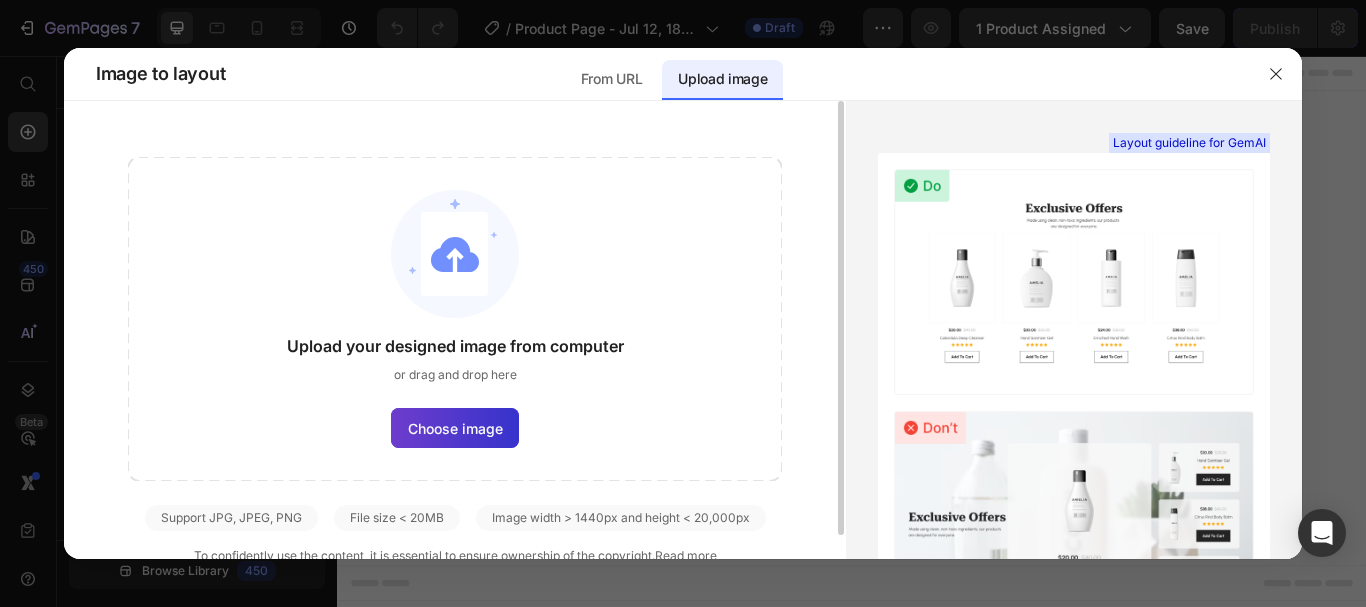 click on "Choose image" at bounding box center [455, 428] 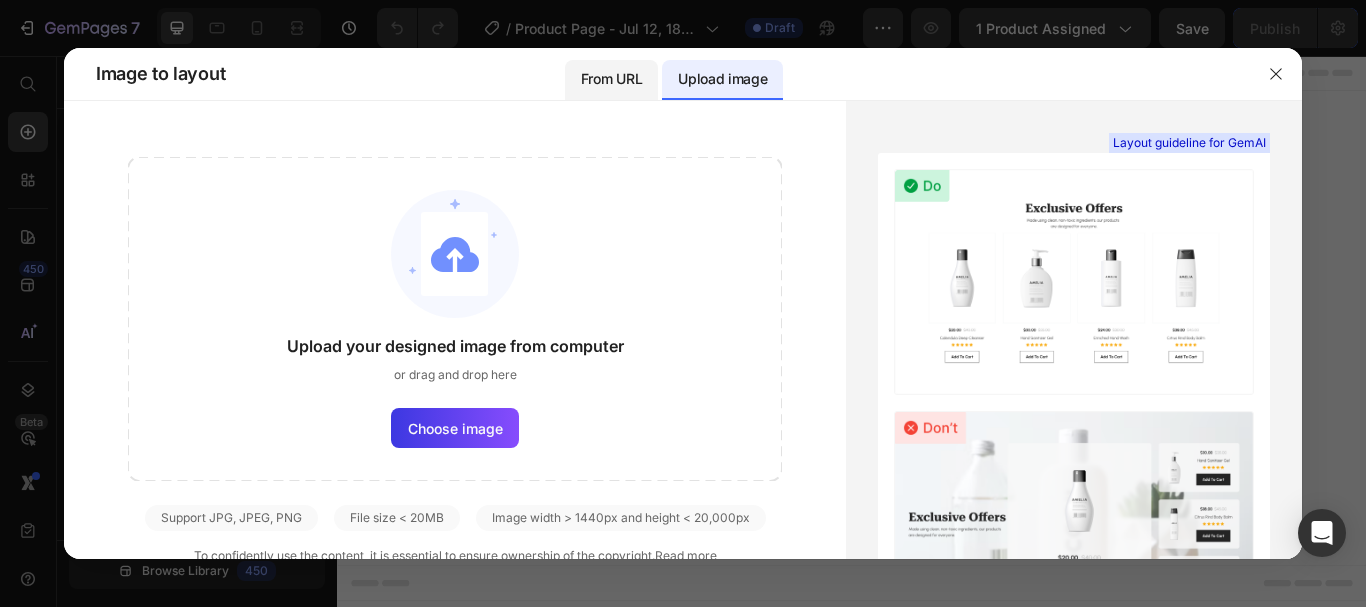click on "From URL" at bounding box center [611, 79] 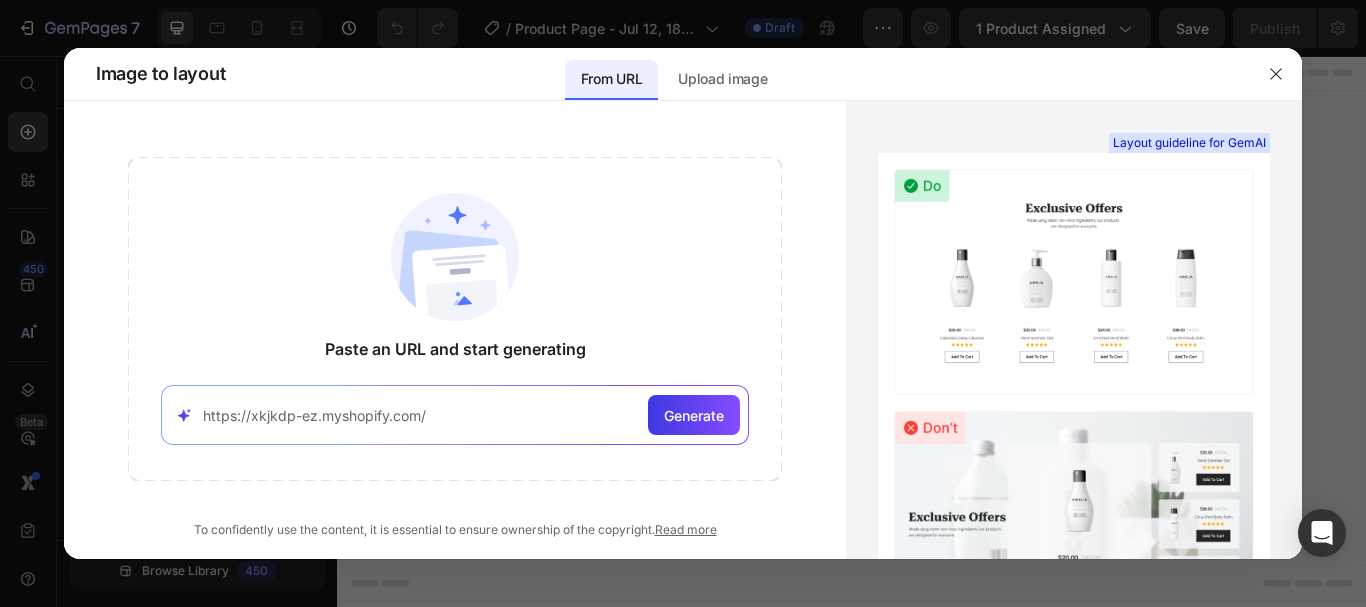 type on "https://xkjkdp-ez.myshopify.com/" 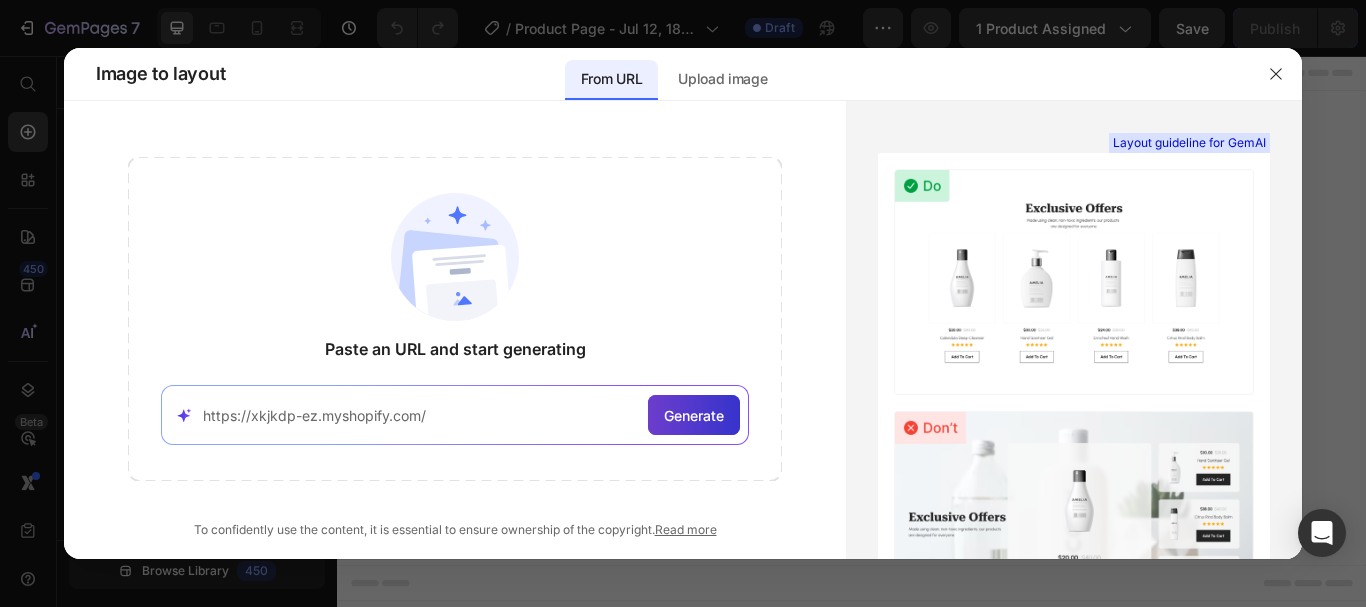 click on "Generate" at bounding box center (694, 415) 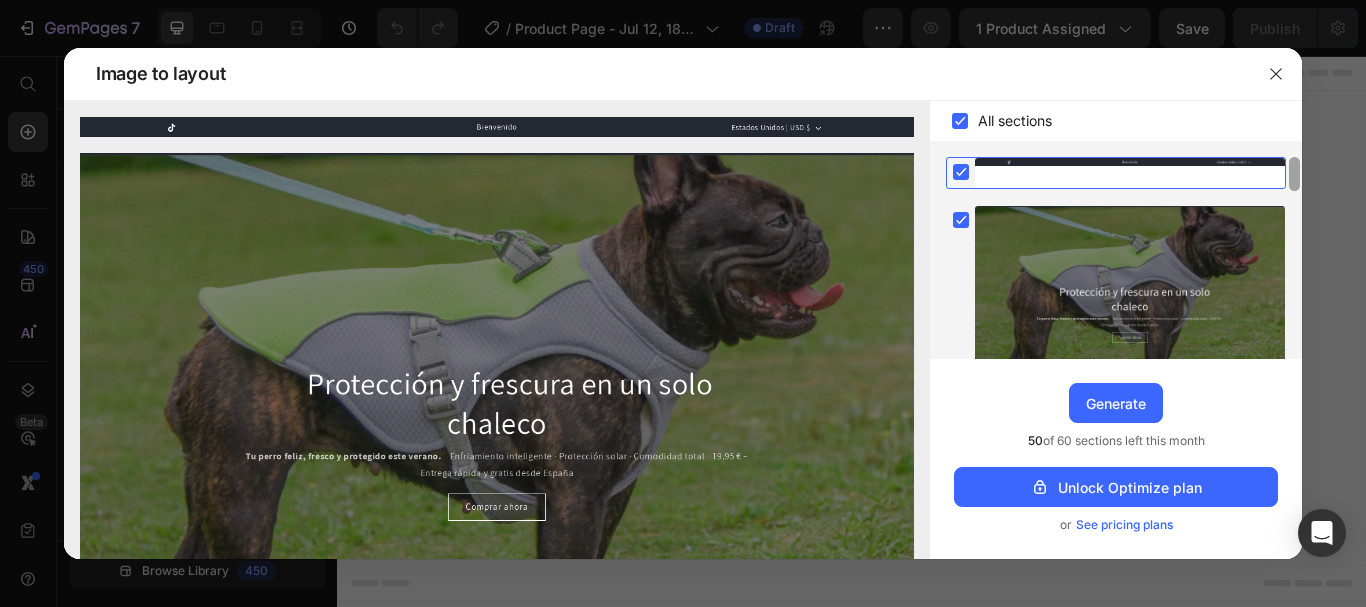 drag, startPoint x: 1295, startPoint y: 244, endPoint x: 1290, endPoint y: 184, distance: 60.207973 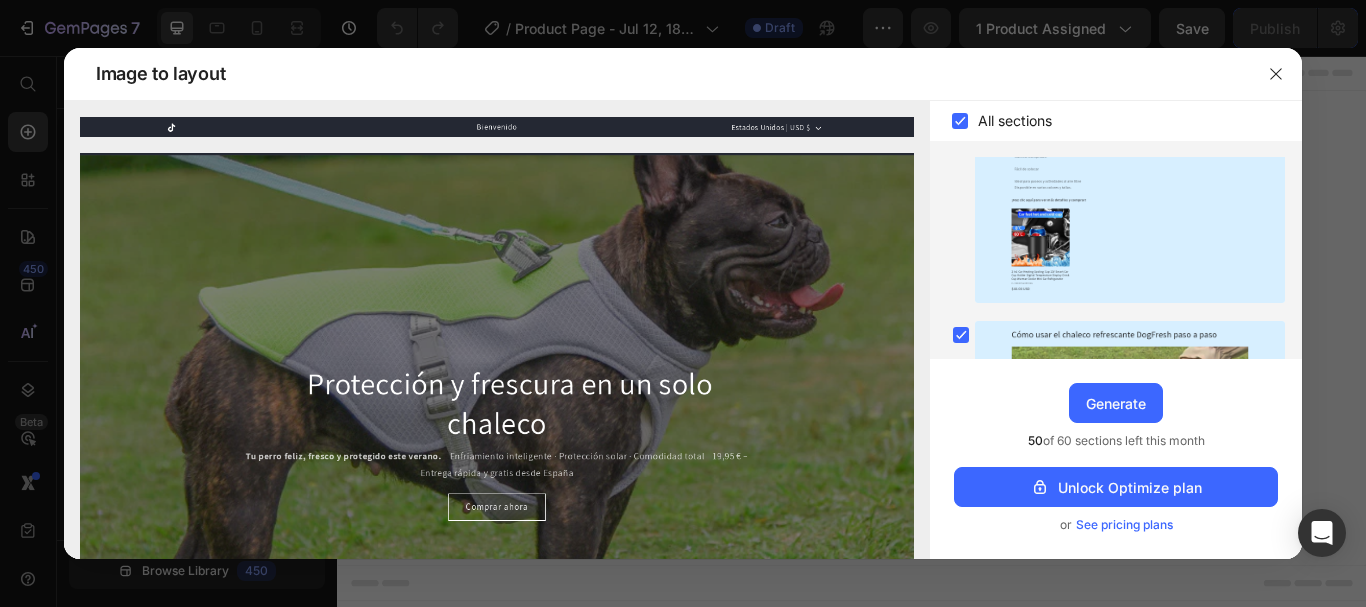 scroll, scrollTop: 0, scrollLeft: 0, axis: both 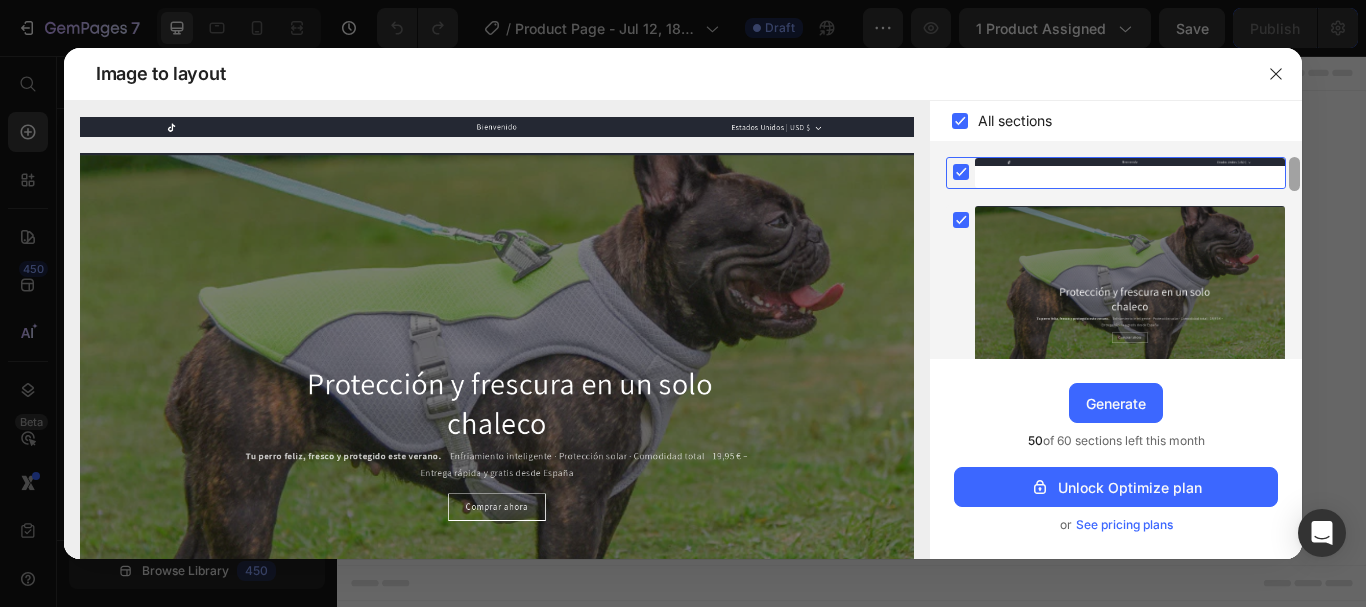 drag, startPoint x: 1290, startPoint y: 184, endPoint x: 1291, endPoint y: 172, distance: 12.0415945 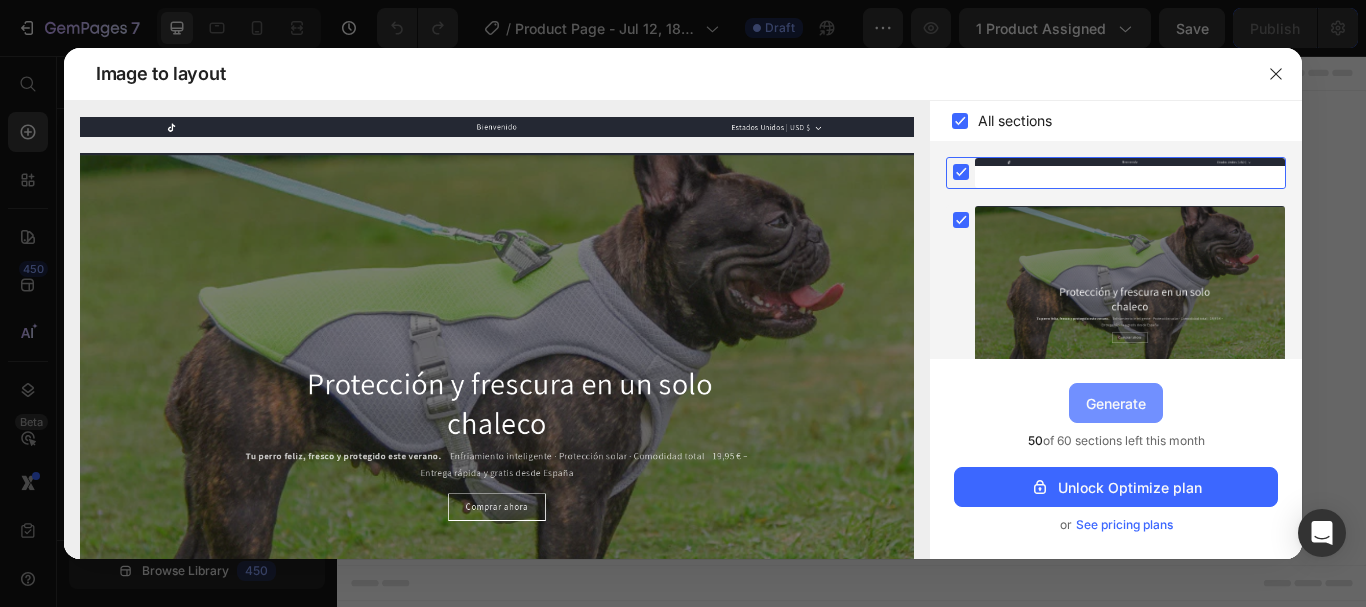 click on "Generate" at bounding box center [1116, 403] 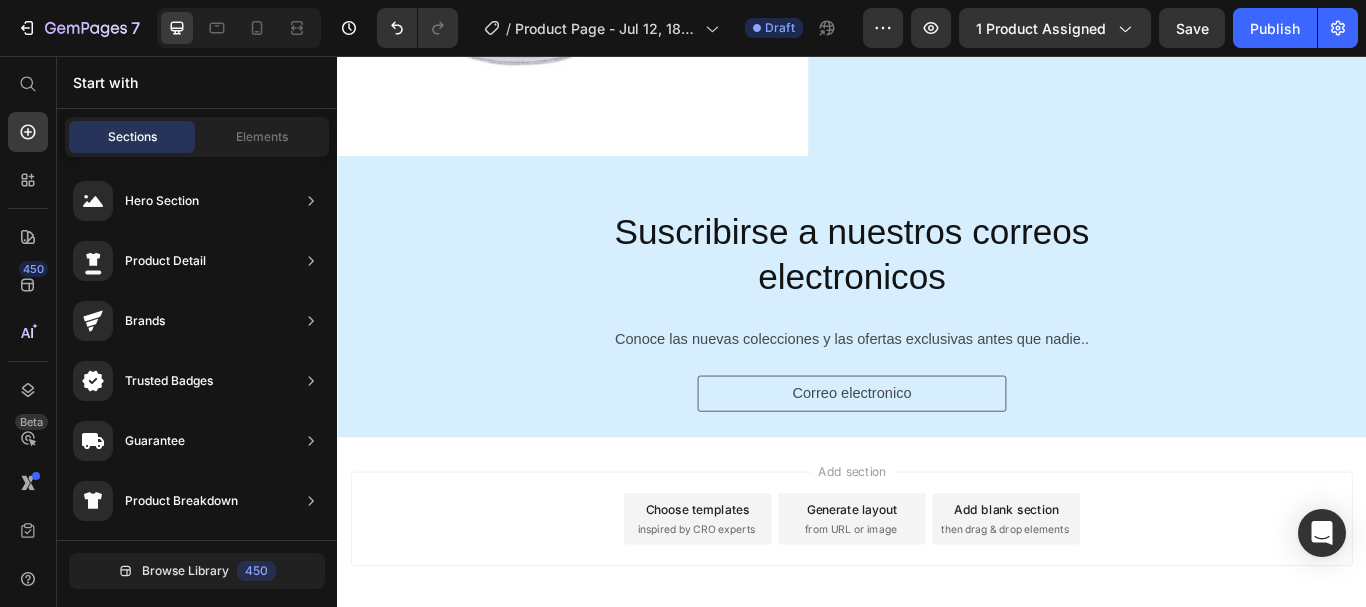 scroll, scrollTop: 3867, scrollLeft: 0, axis: vertical 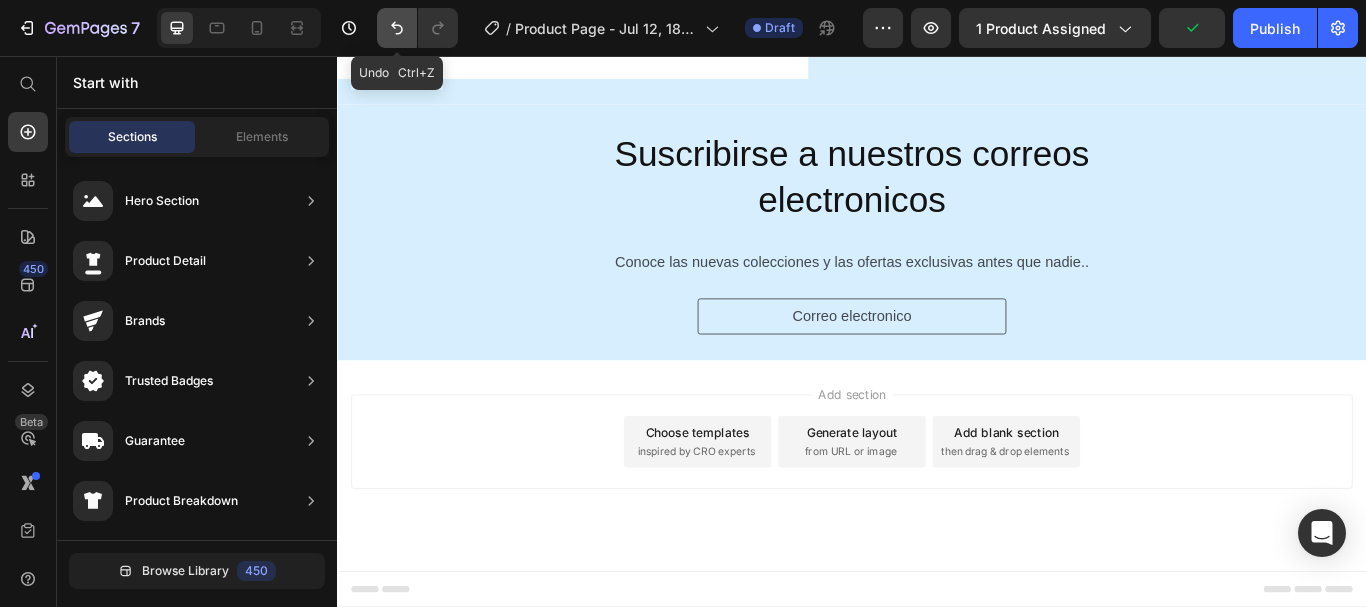 click 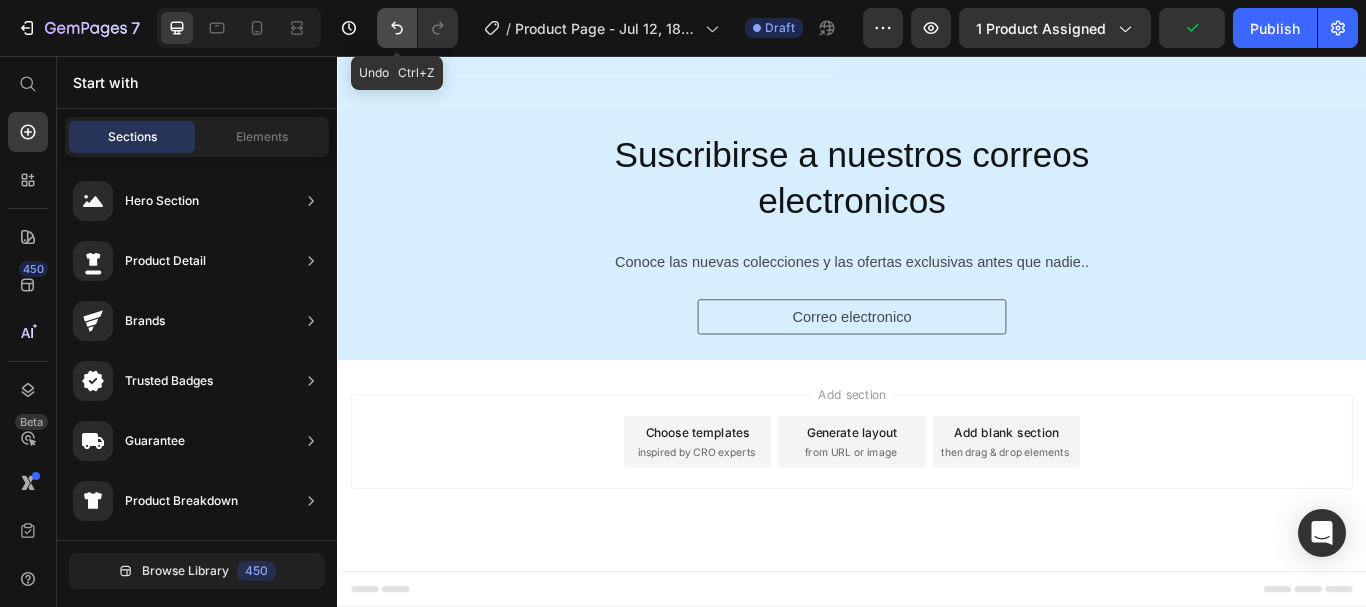scroll, scrollTop: 2824, scrollLeft: 0, axis: vertical 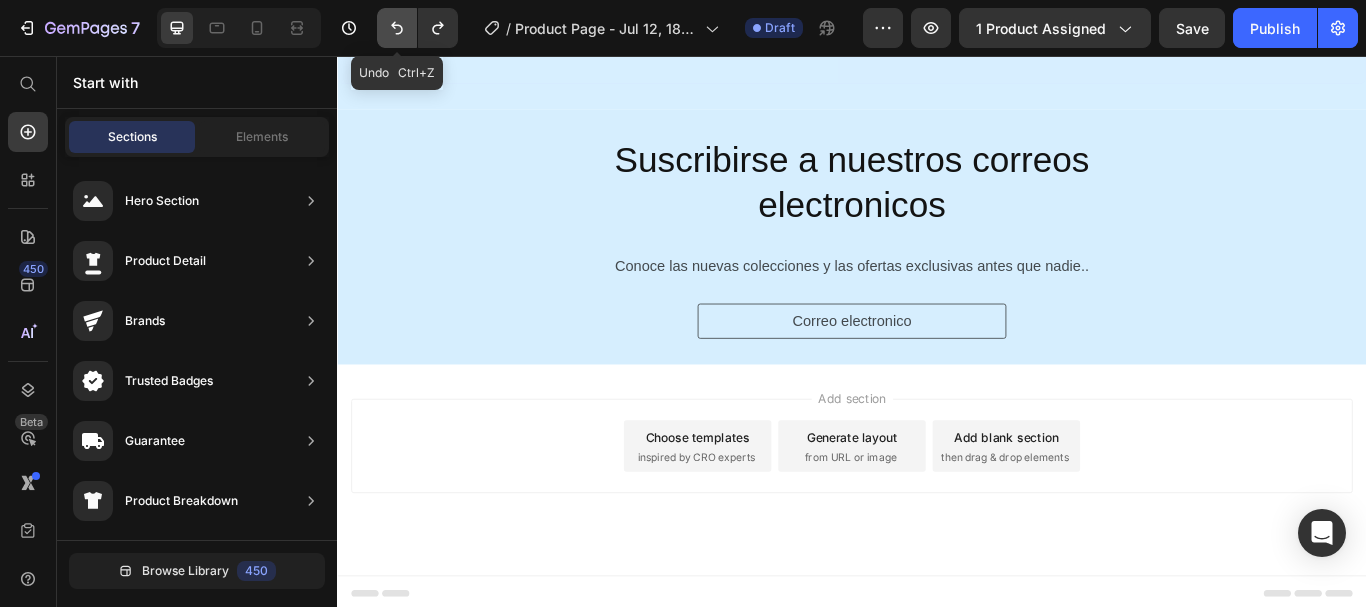 click 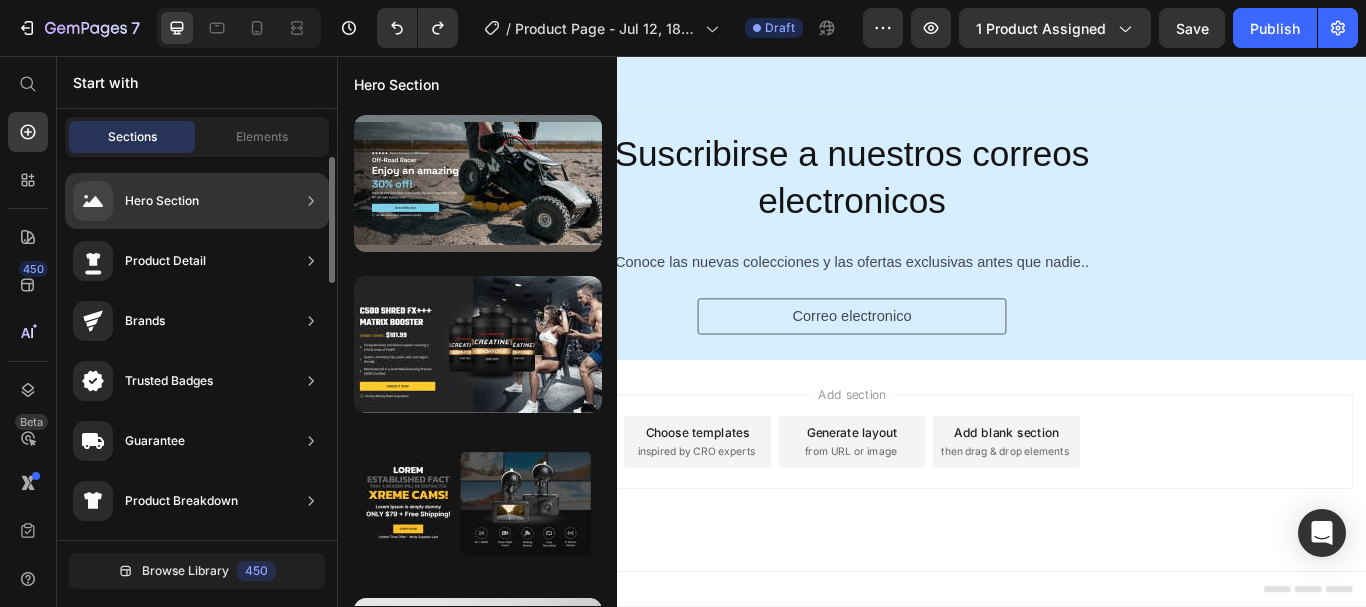 click on "Hero Section" 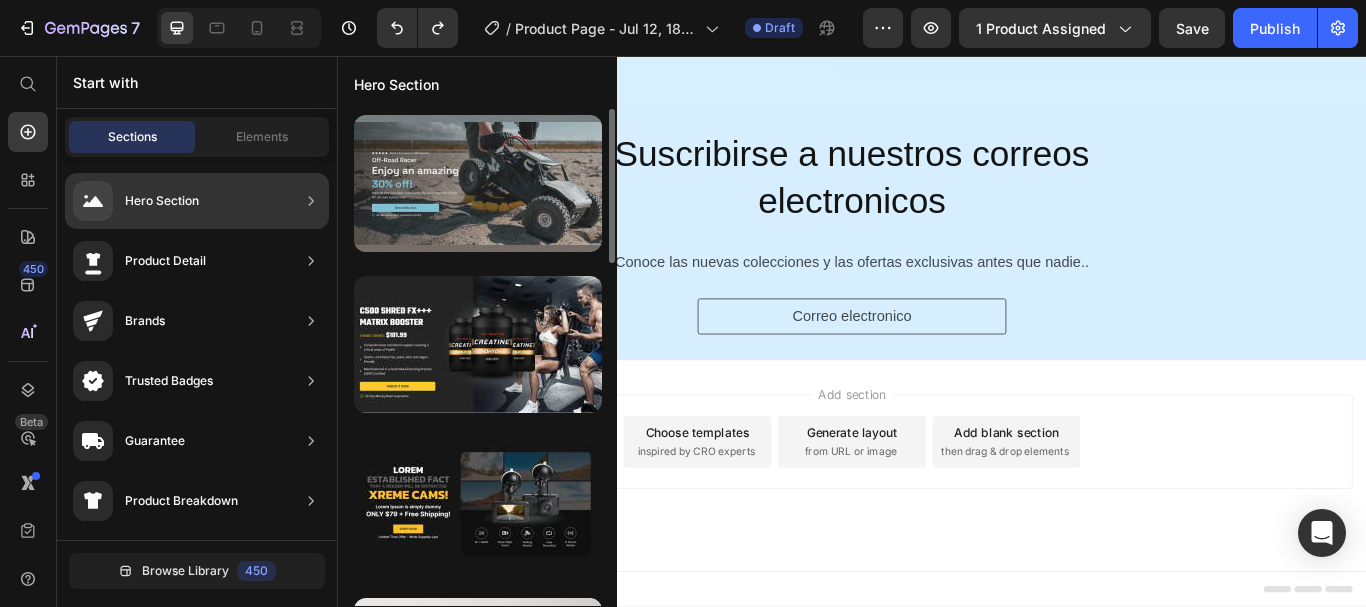 click at bounding box center (478, 183) 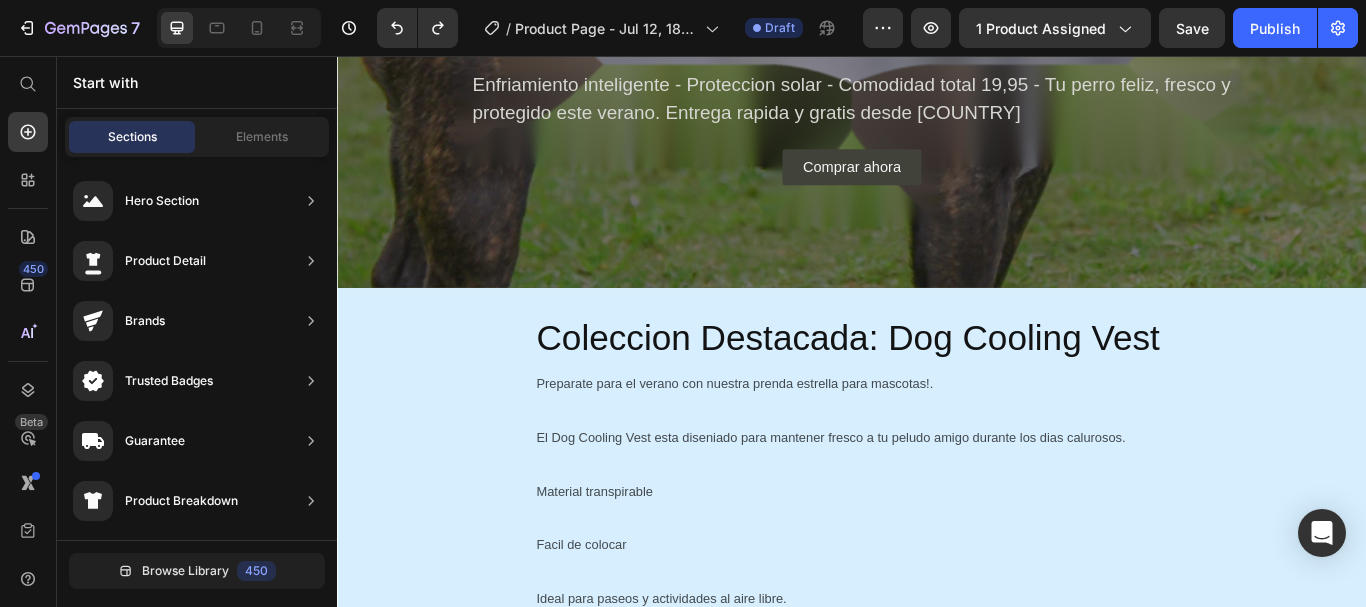 scroll, scrollTop: 306, scrollLeft: 0, axis: vertical 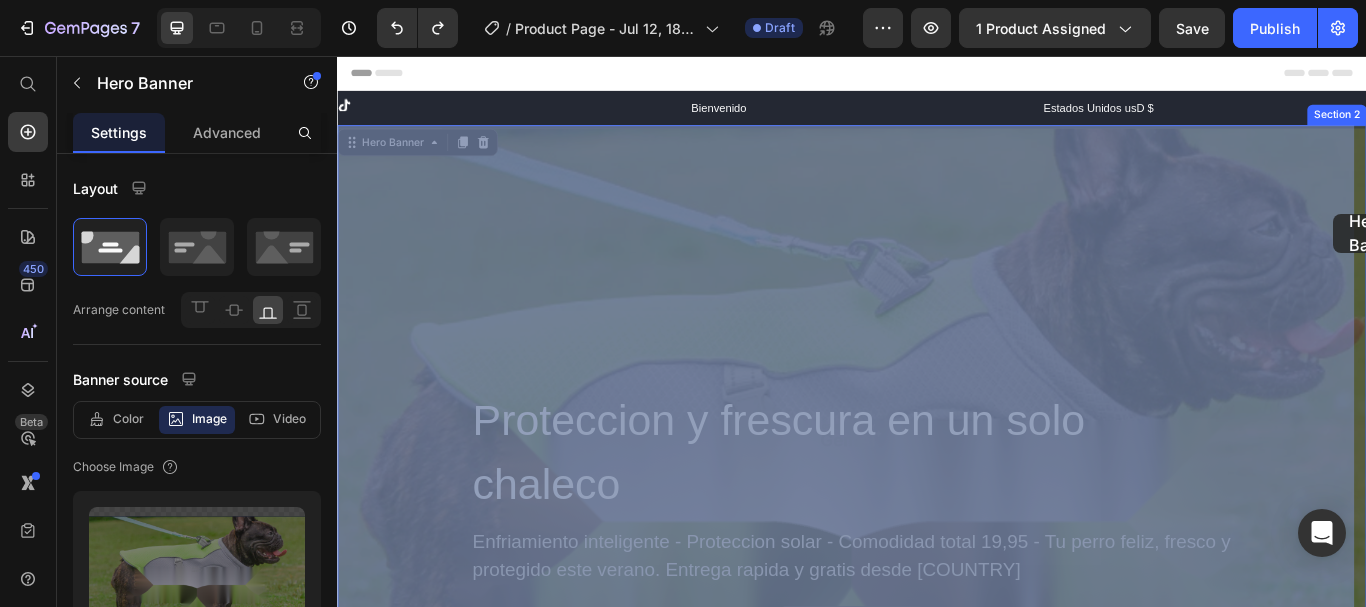 drag, startPoint x: 1513, startPoint y: 209, endPoint x: 1491, endPoint y: 222, distance: 25.553865 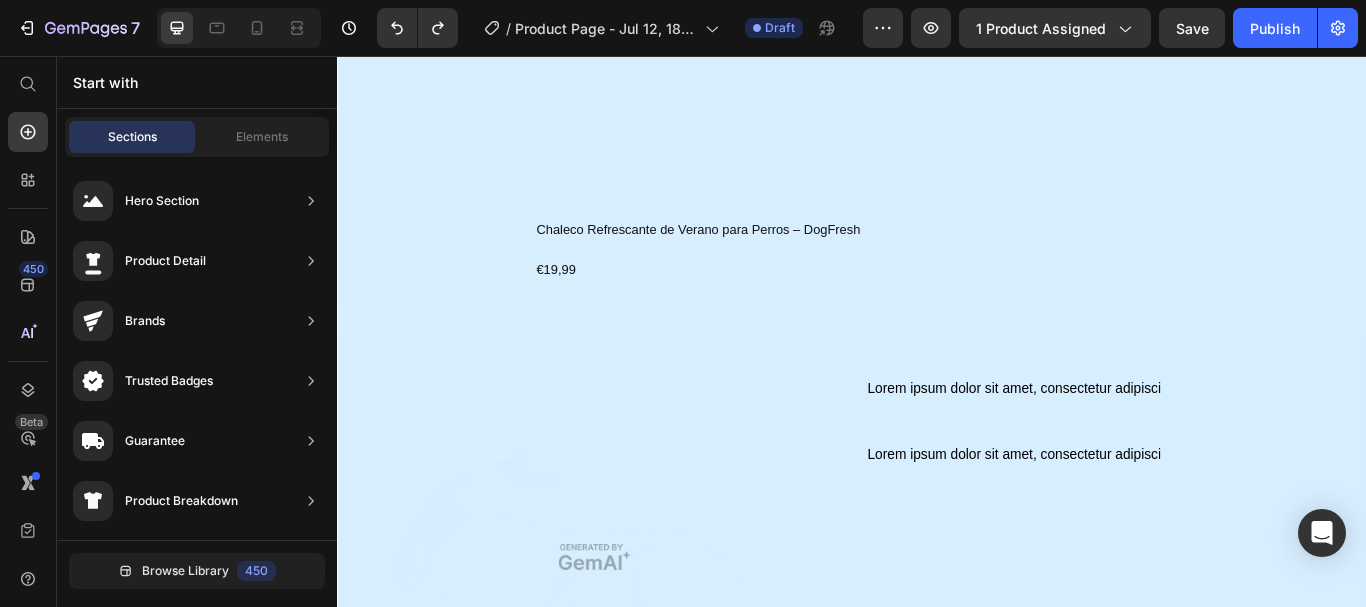 scroll, scrollTop: 1506, scrollLeft: 0, axis: vertical 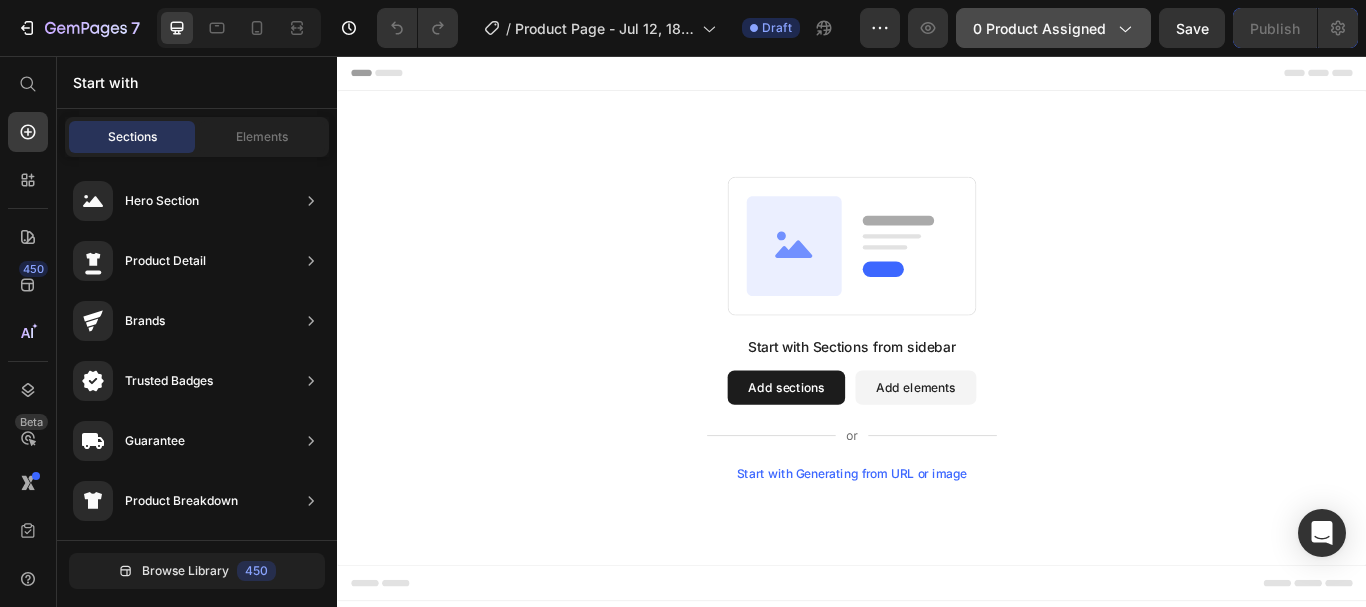 click on "0 product assigned" 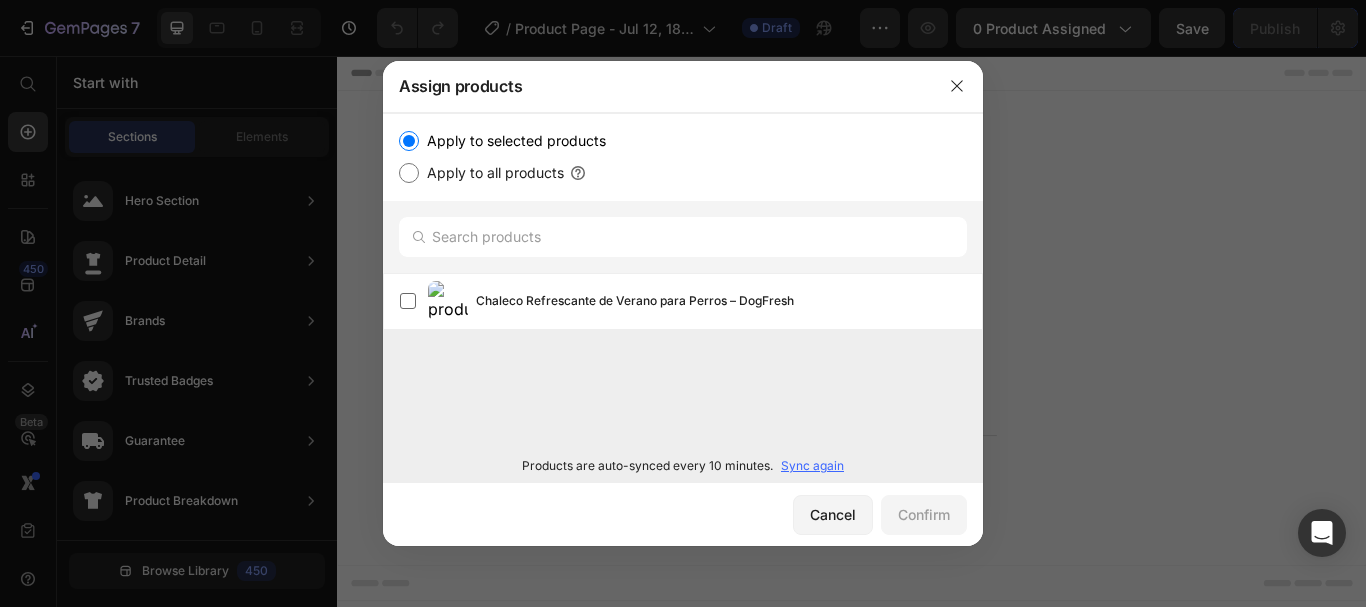 click on "Sync again" at bounding box center (812, 466) 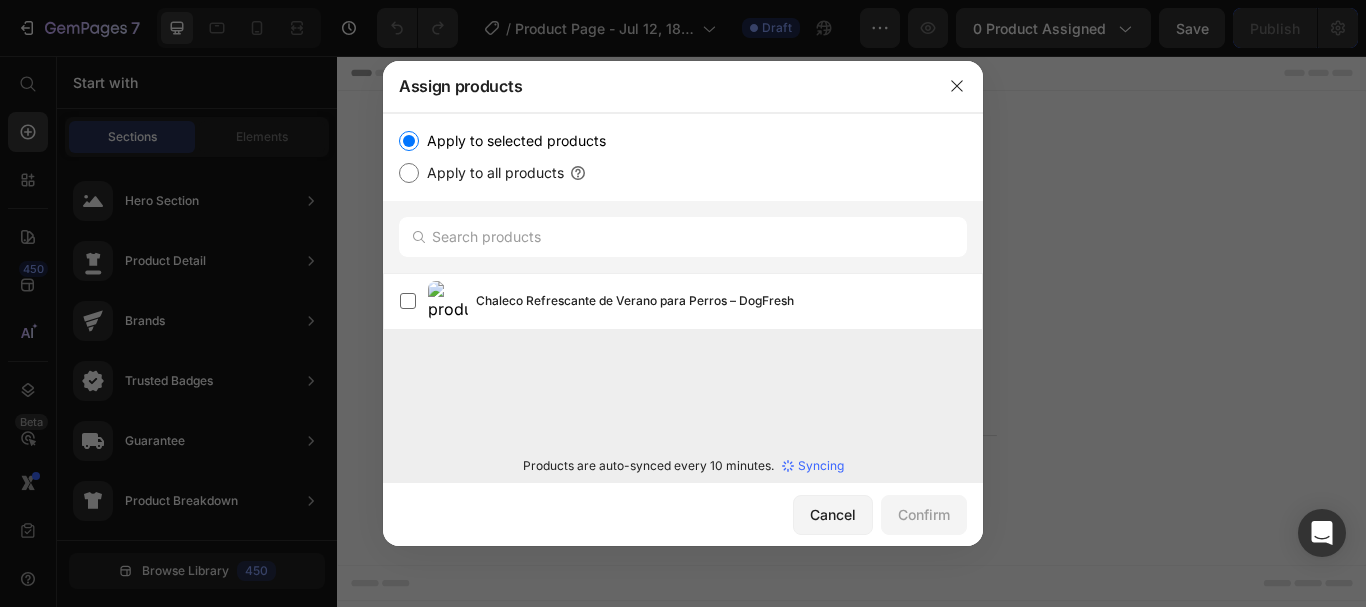 click on "Apply to all products" at bounding box center [491, 173] 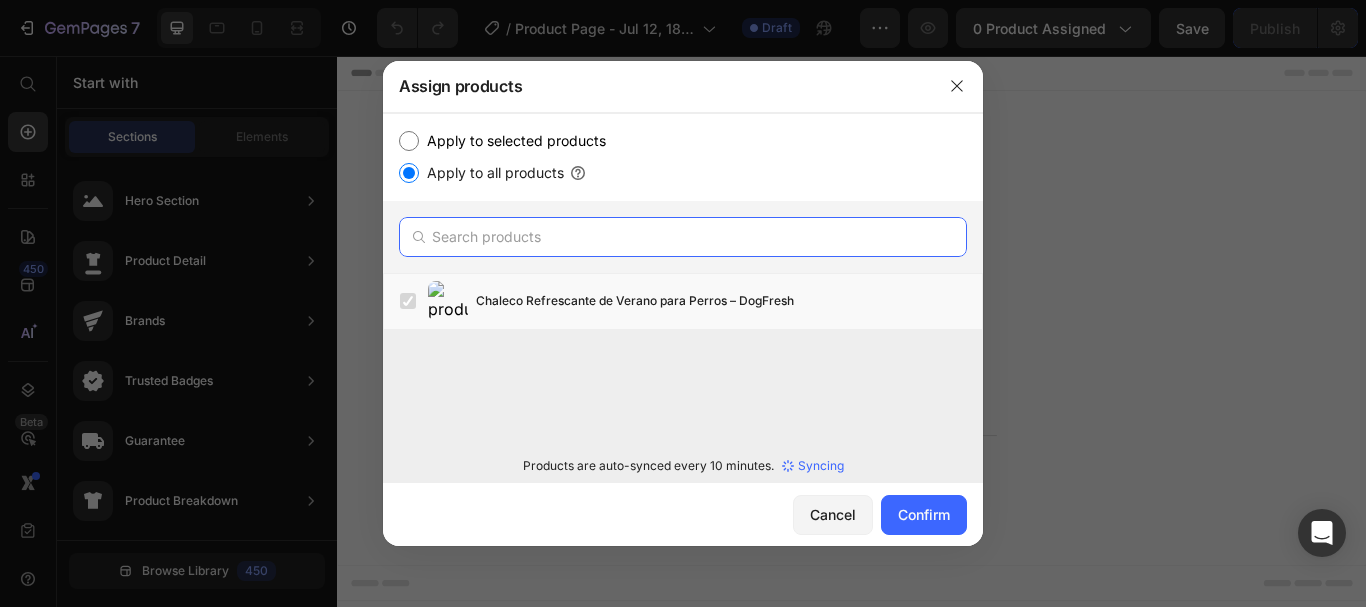 click at bounding box center (683, 237) 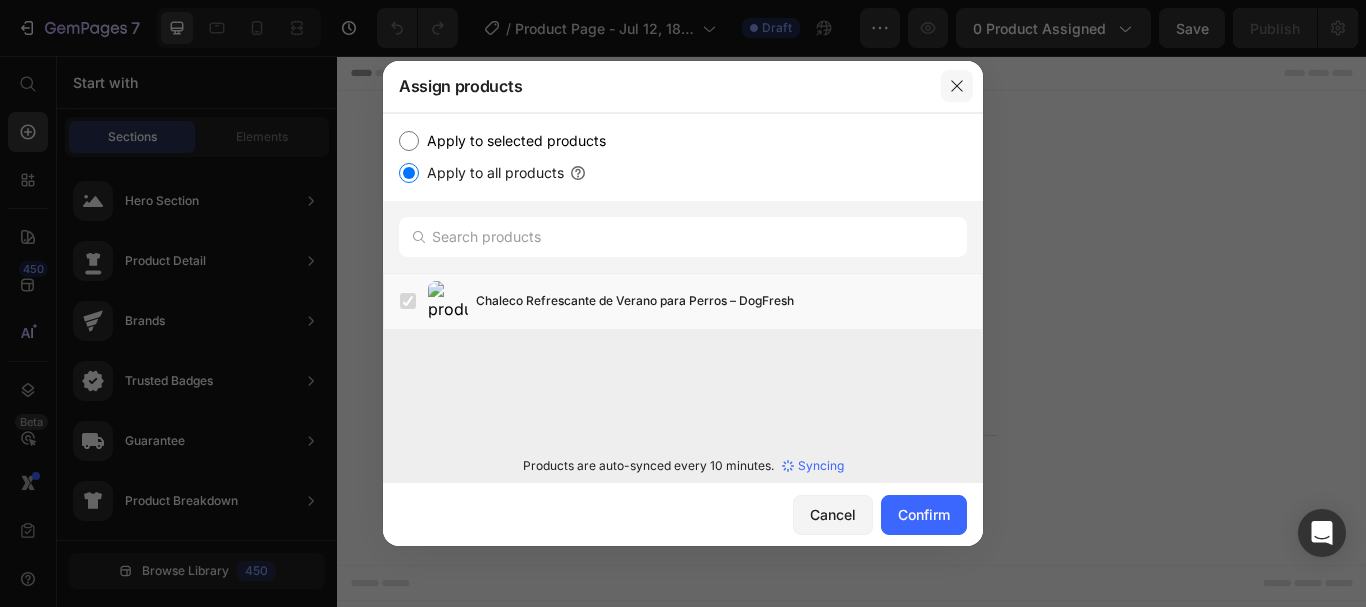 click 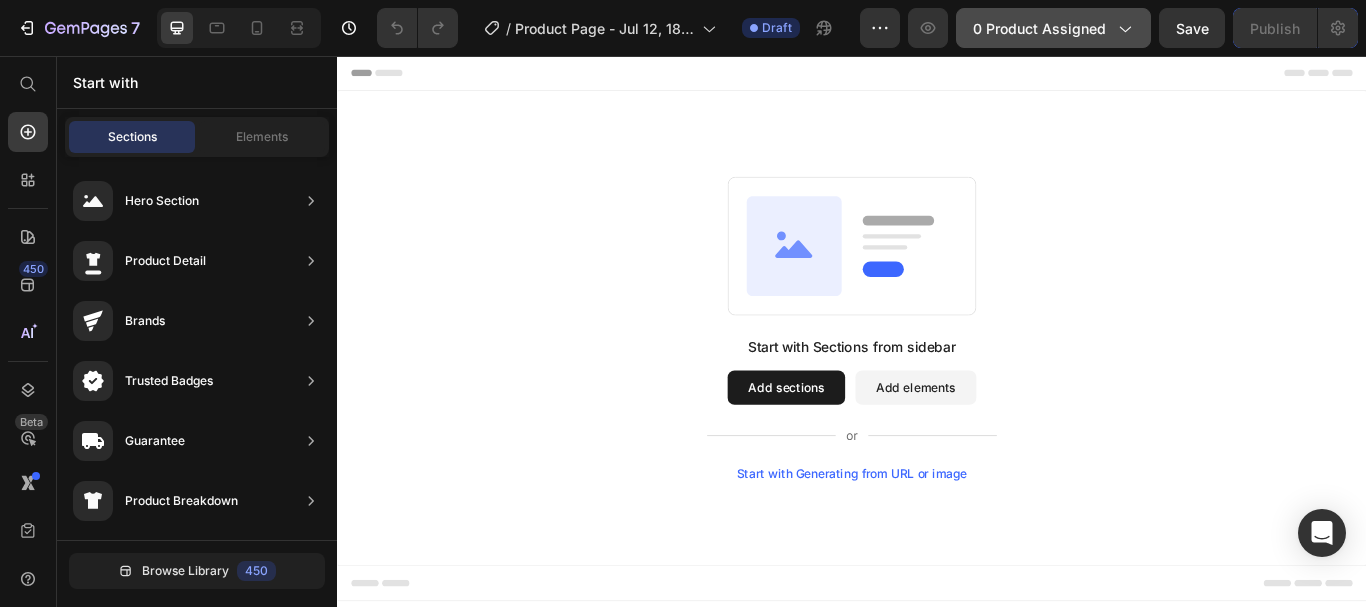 click on "0 product assigned" 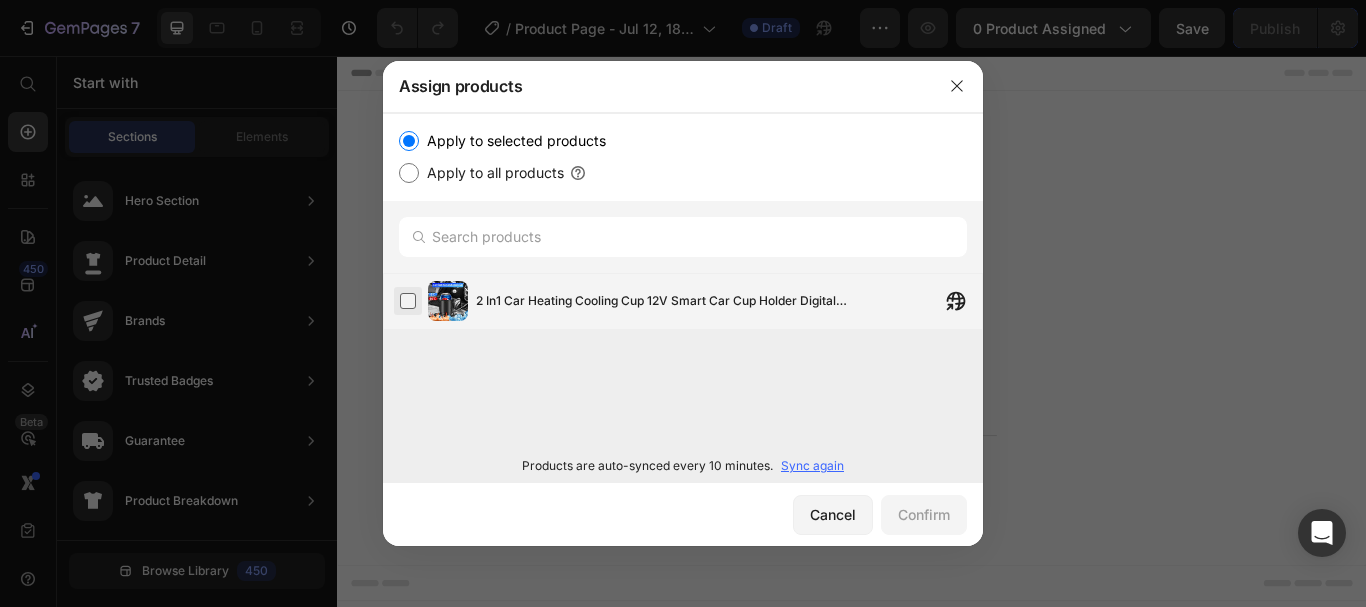 click at bounding box center [408, 301] 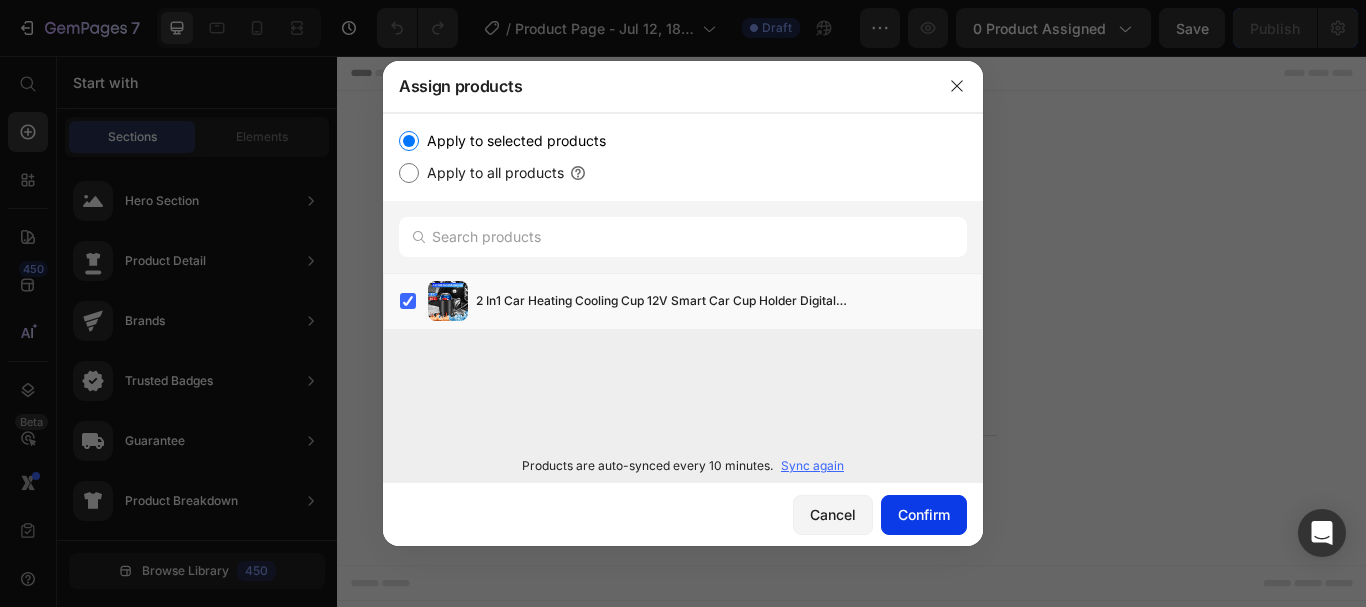 click on "Confirm" at bounding box center [924, 514] 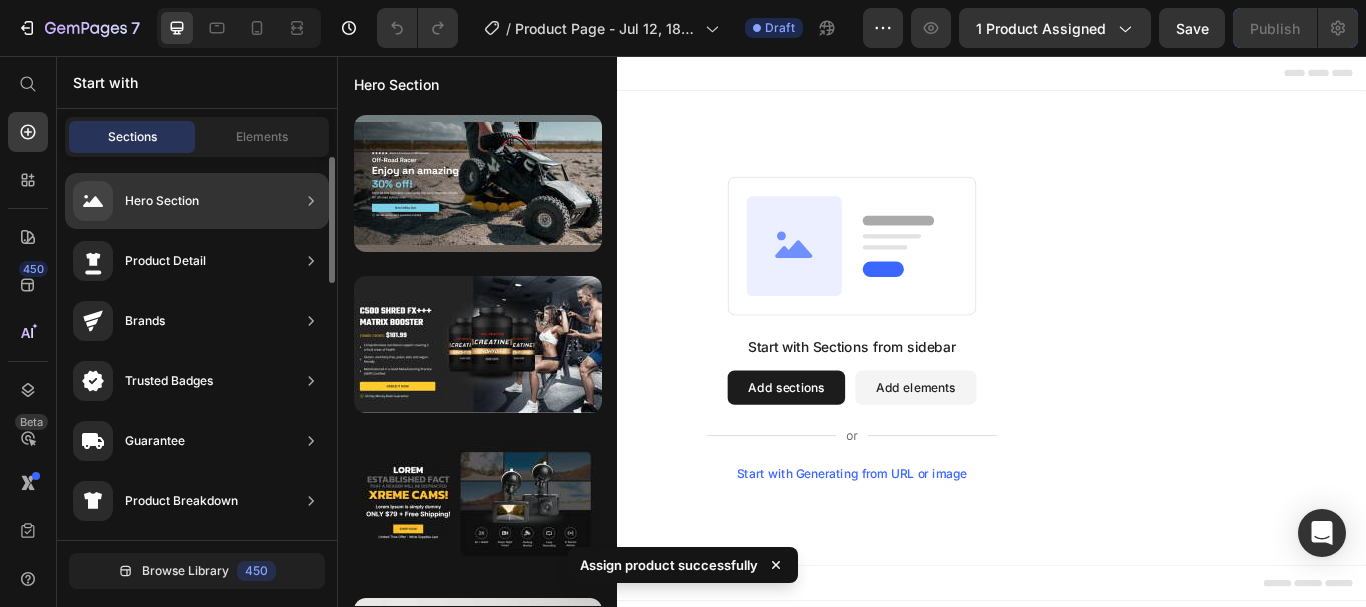 click on "Hero Section" 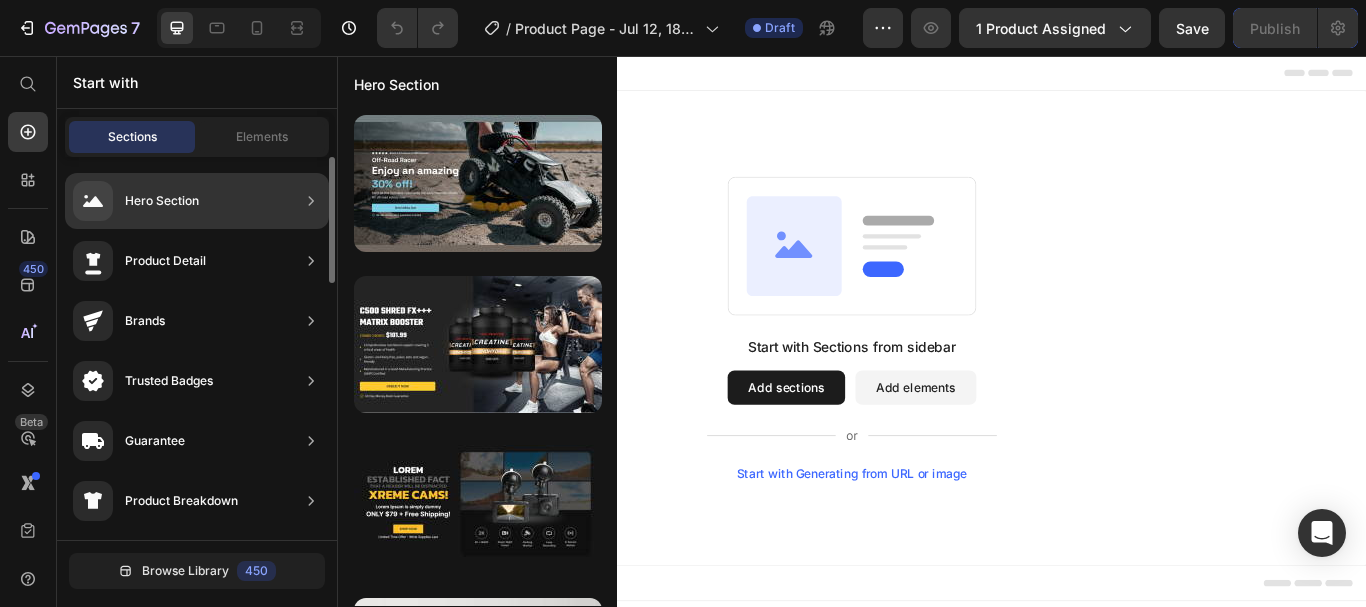 click on "Hero Section" 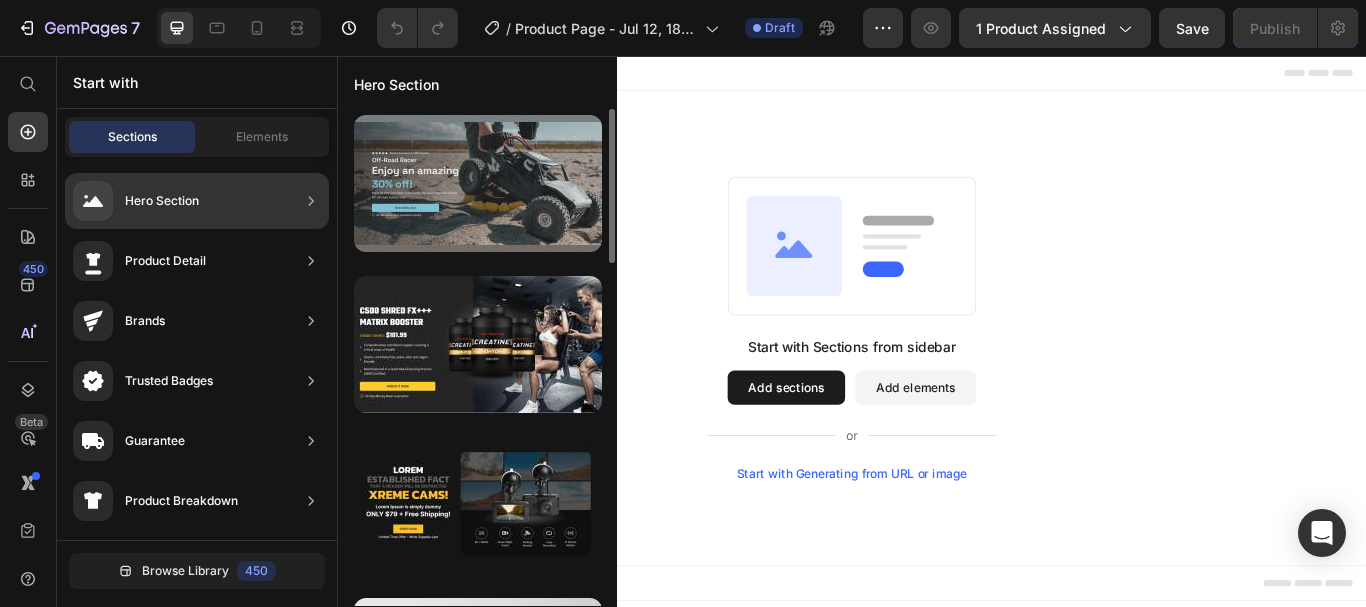click at bounding box center [478, 183] 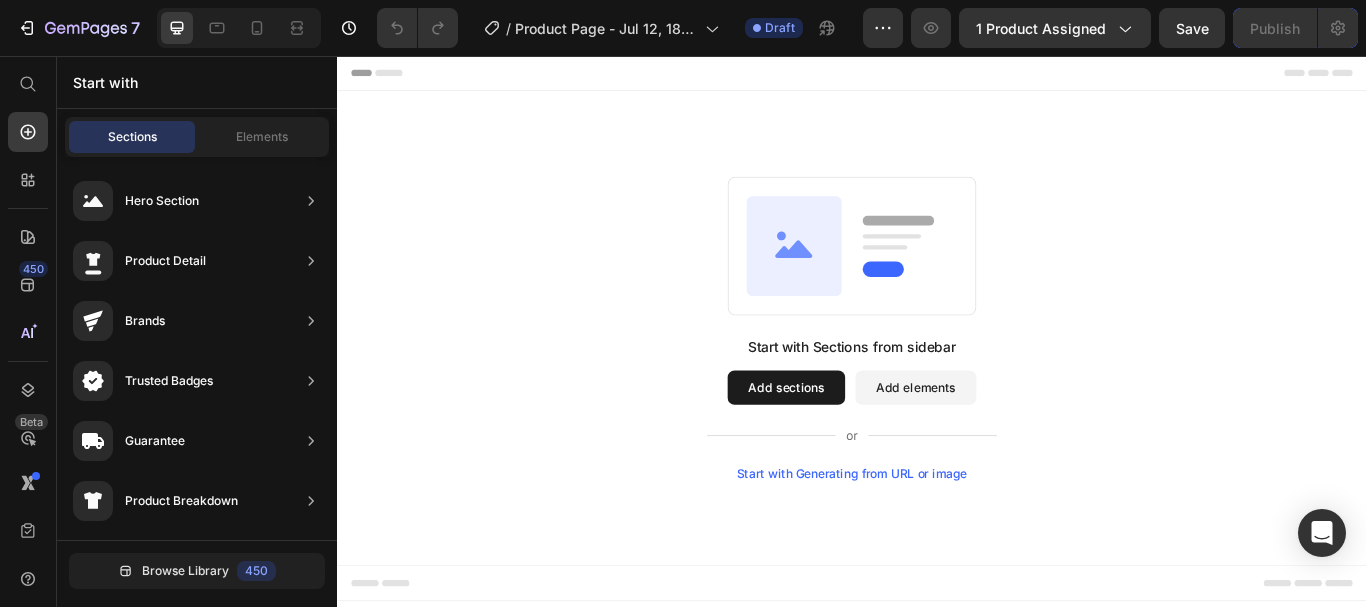 click on "Start with Generating from URL or image" at bounding box center (937, 543) 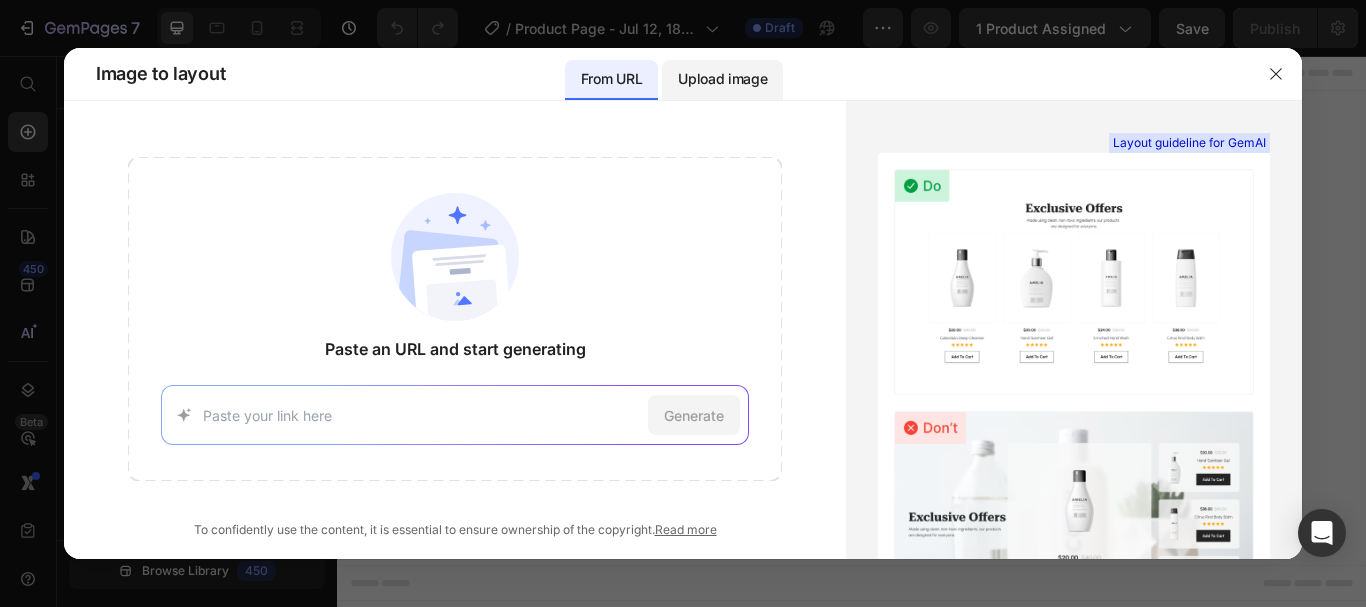 click on "Upload image" at bounding box center [722, 79] 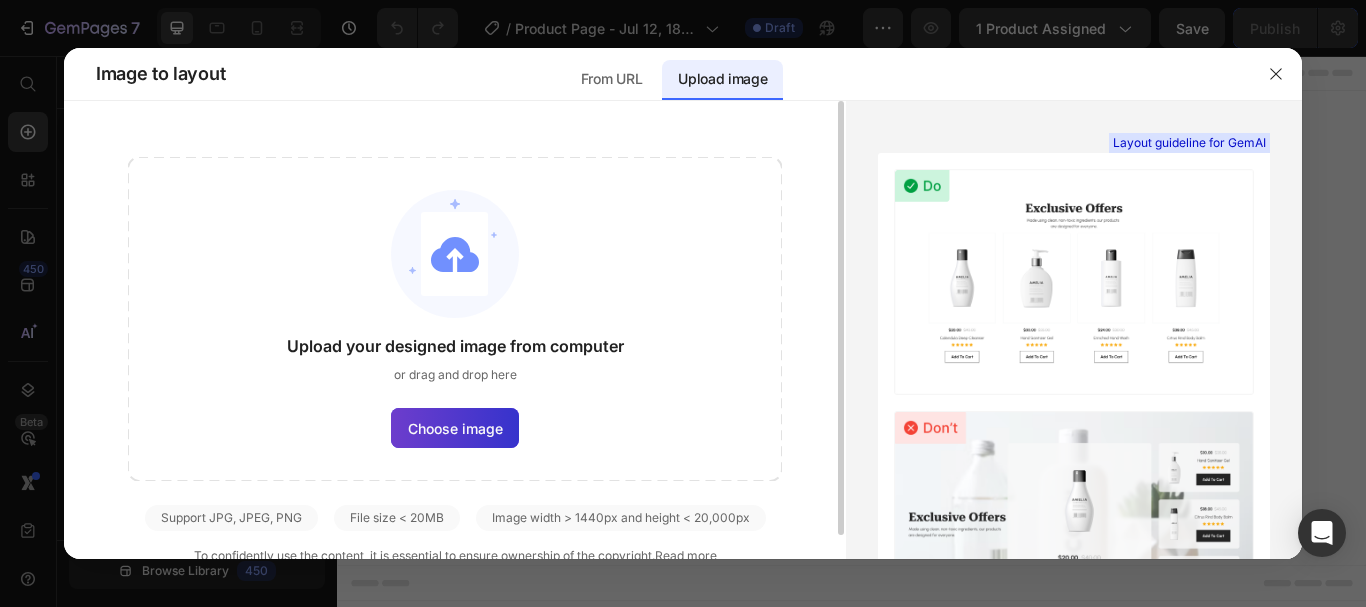 click on "Choose image" at bounding box center (455, 428) 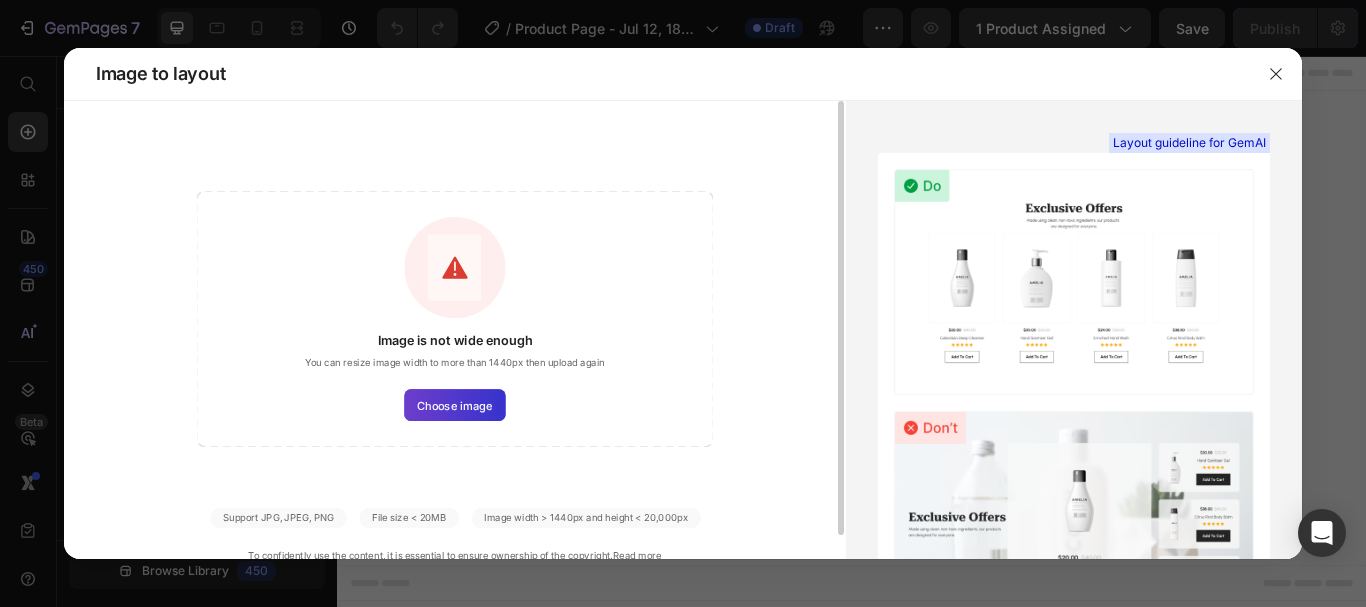click on "Choose image" at bounding box center (454, 405) 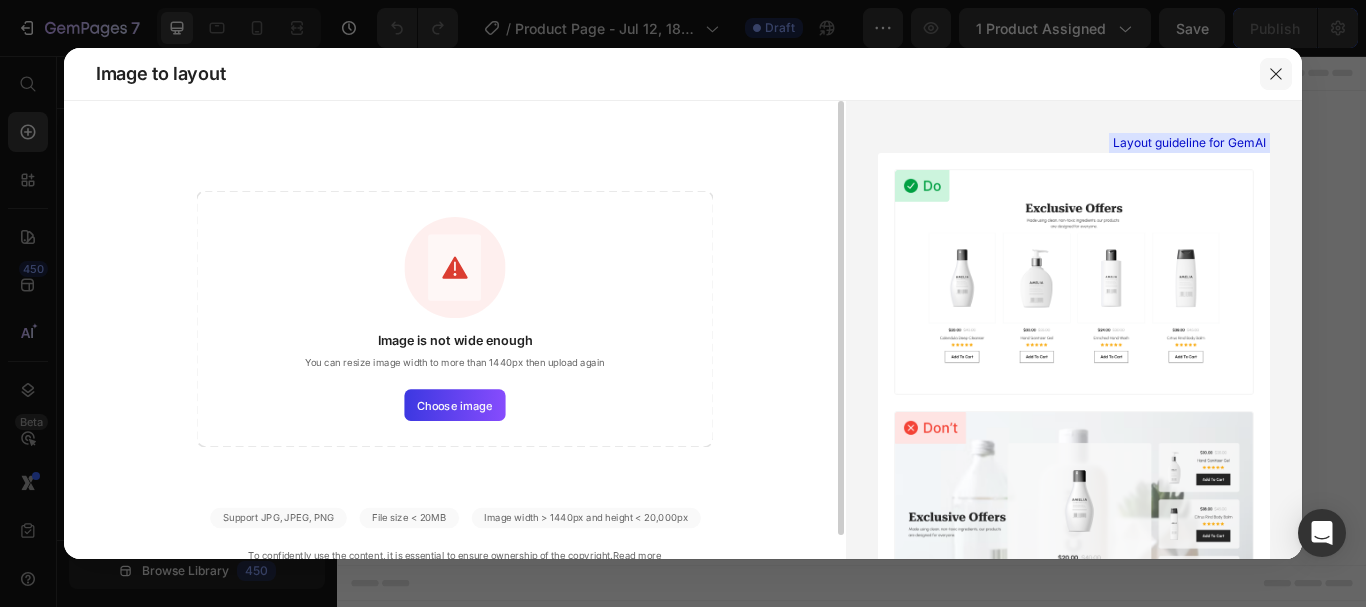click 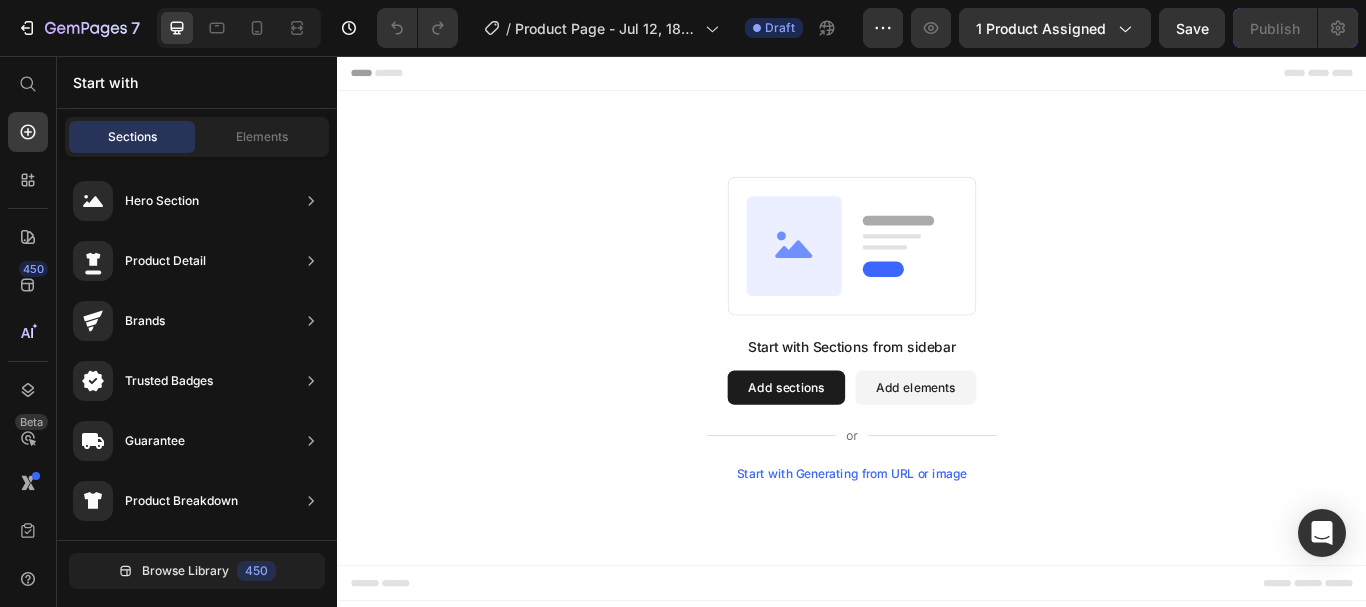 click on "Start with Generating from URL or image" at bounding box center (937, 543) 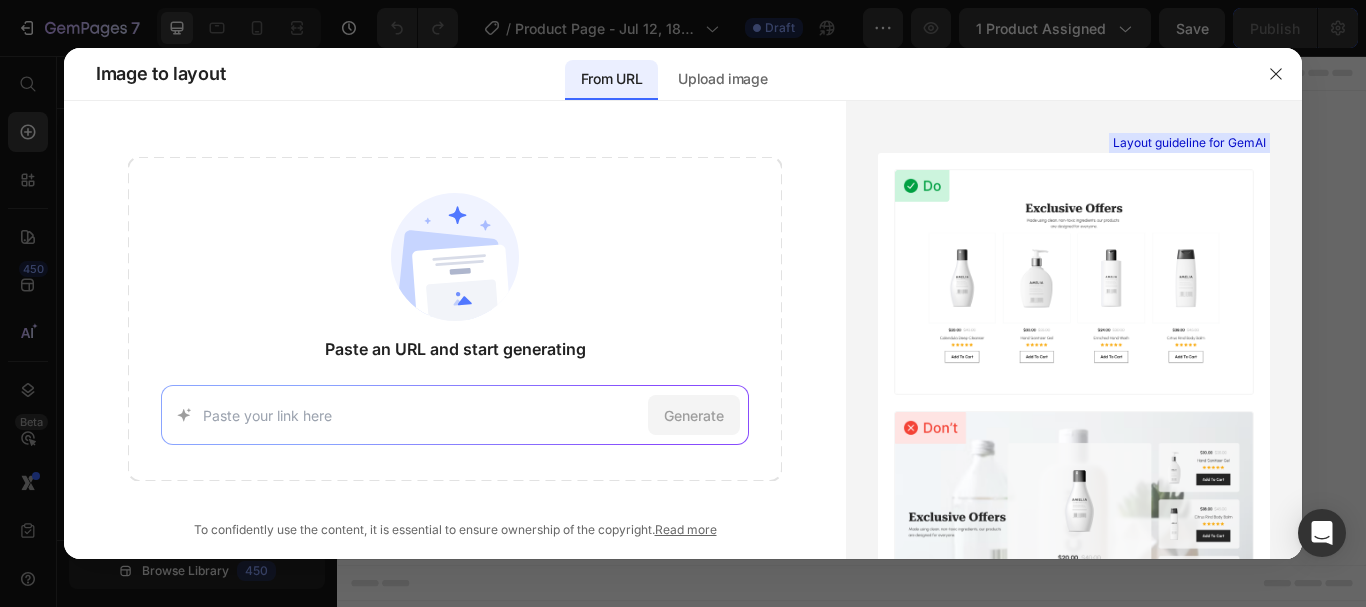 drag, startPoint x: 505, startPoint y: 427, endPoint x: 408, endPoint y: 394, distance: 102.45975 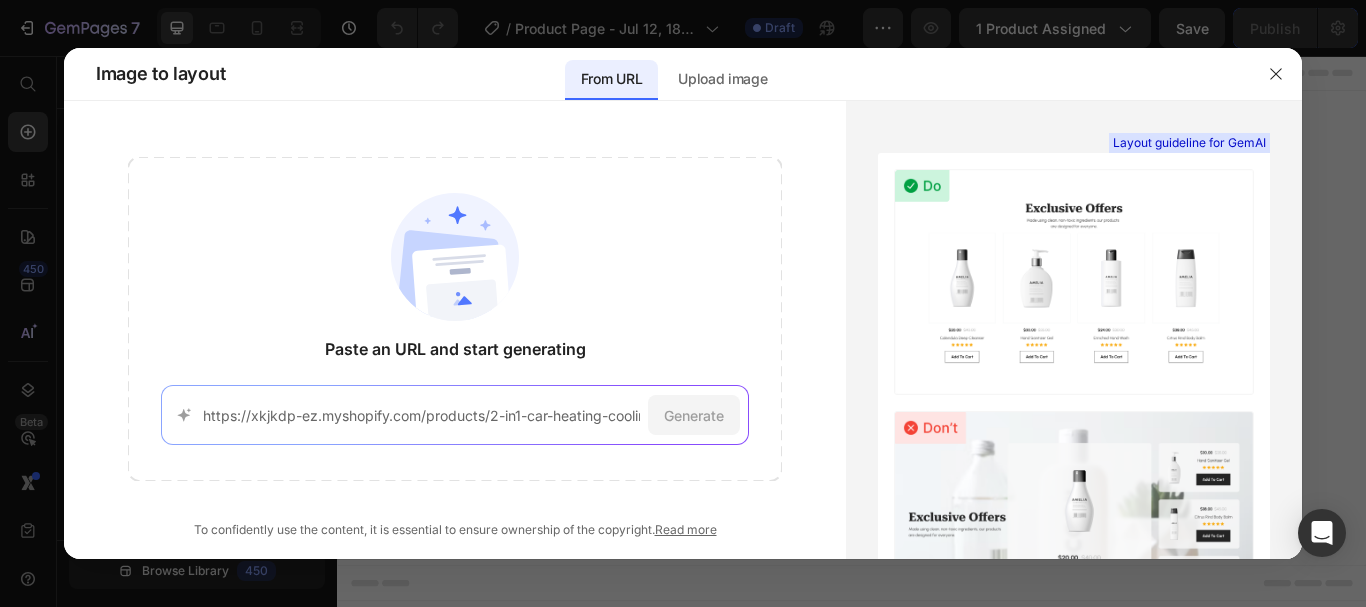 scroll, scrollTop: 0, scrollLeft: 1269, axis: horizontal 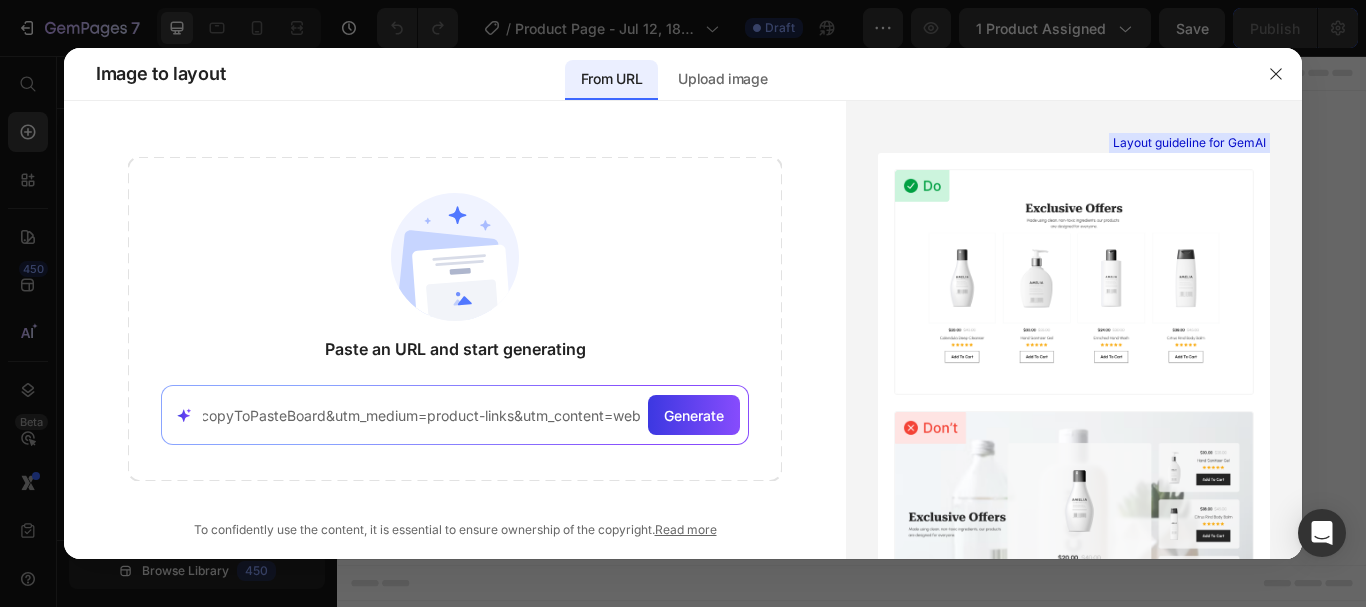 type on "https://xkjkdp-ez.myshopify.com/products/2-in1-car-heating-cooling-cup-12v-smart-car-cup-holder-digital-temperature-display-drink-cup-warmer-cooler-mini-car-refrigerator?utm_source=copyToPasteBoard&utm_medium=product-links&utm_content=web" 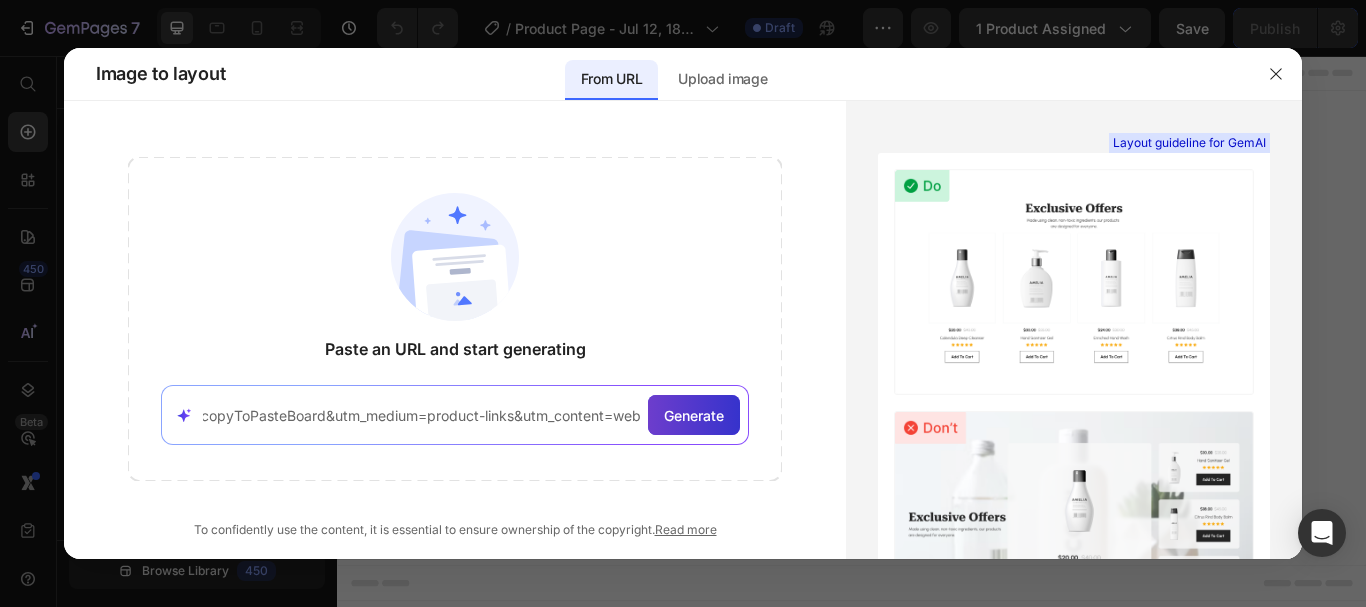 scroll, scrollTop: 0, scrollLeft: 0, axis: both 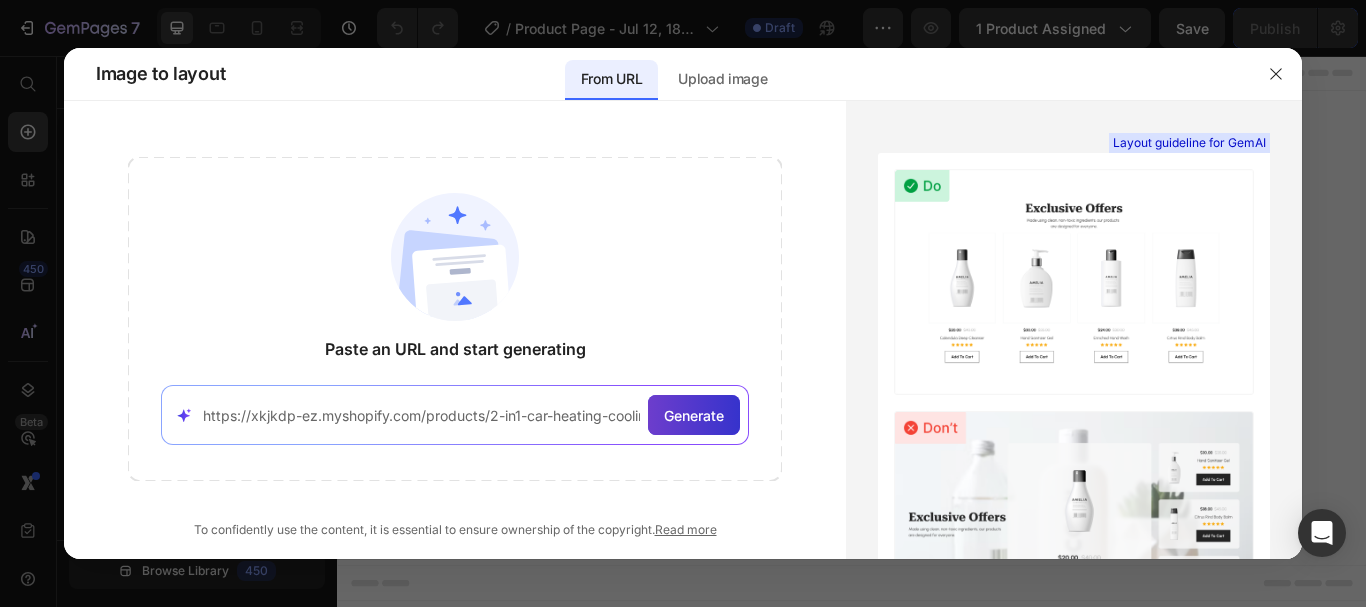 click on "Generate" 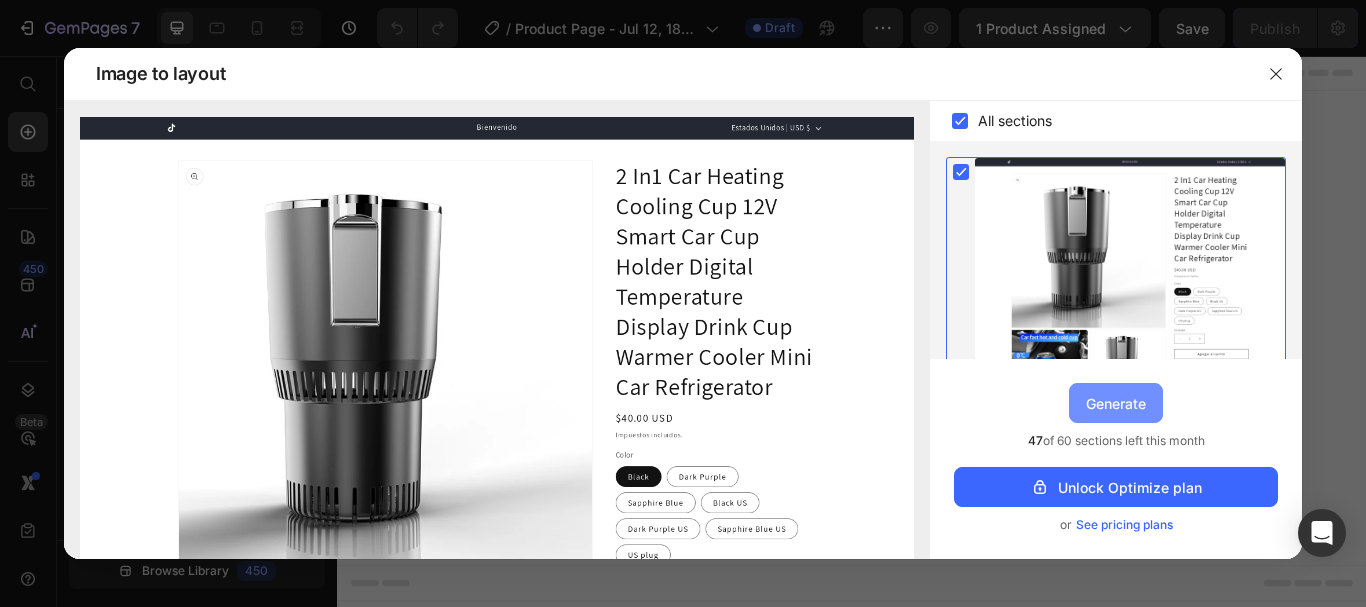 click on "Generate" at bounding box center (1116, 403) 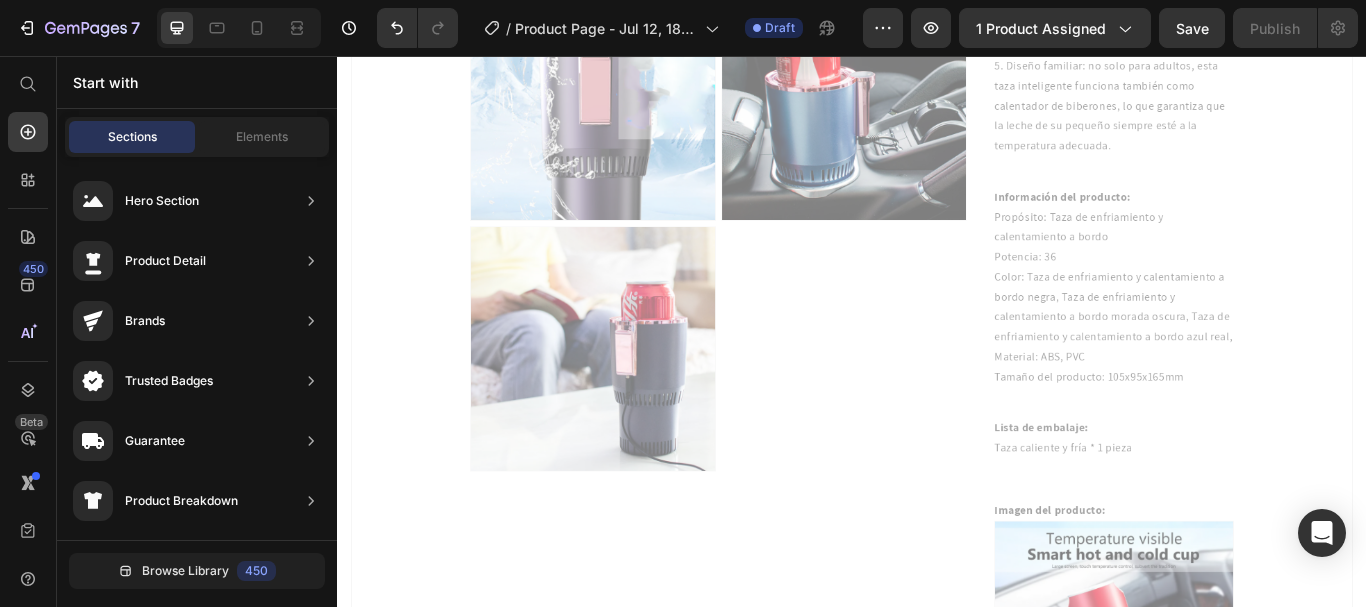 scroll, scrollTop: 1218, scrollLeft: 0, axis: vertical 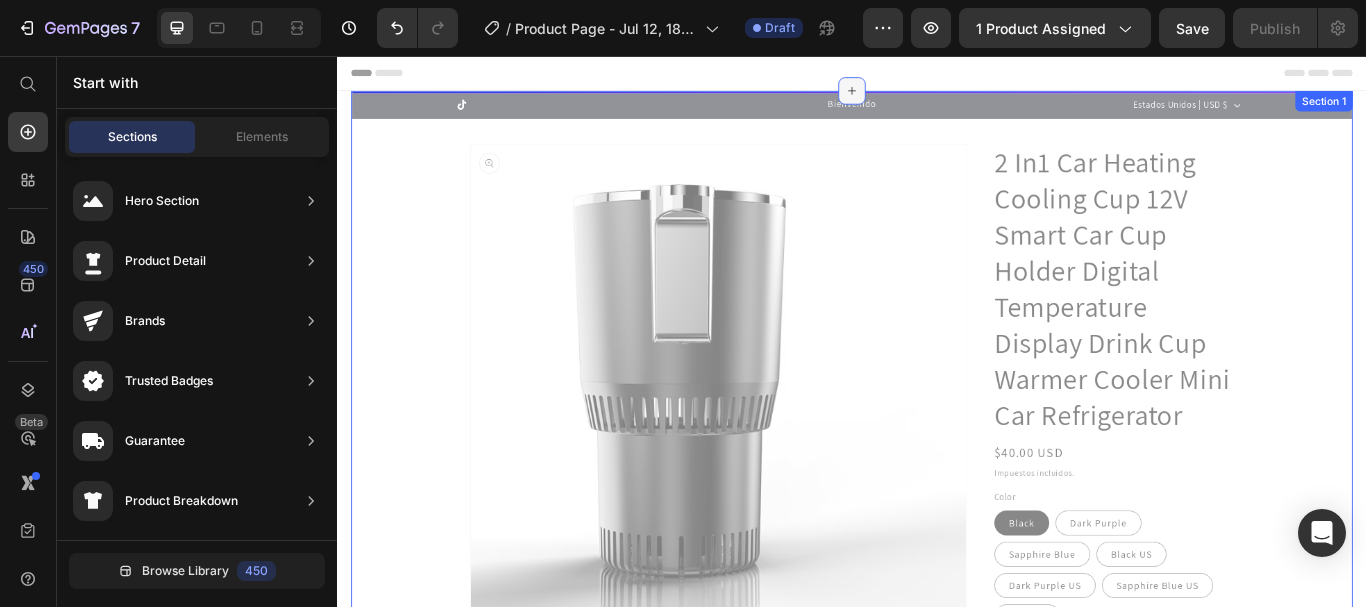click at bounding box center [937, 97] 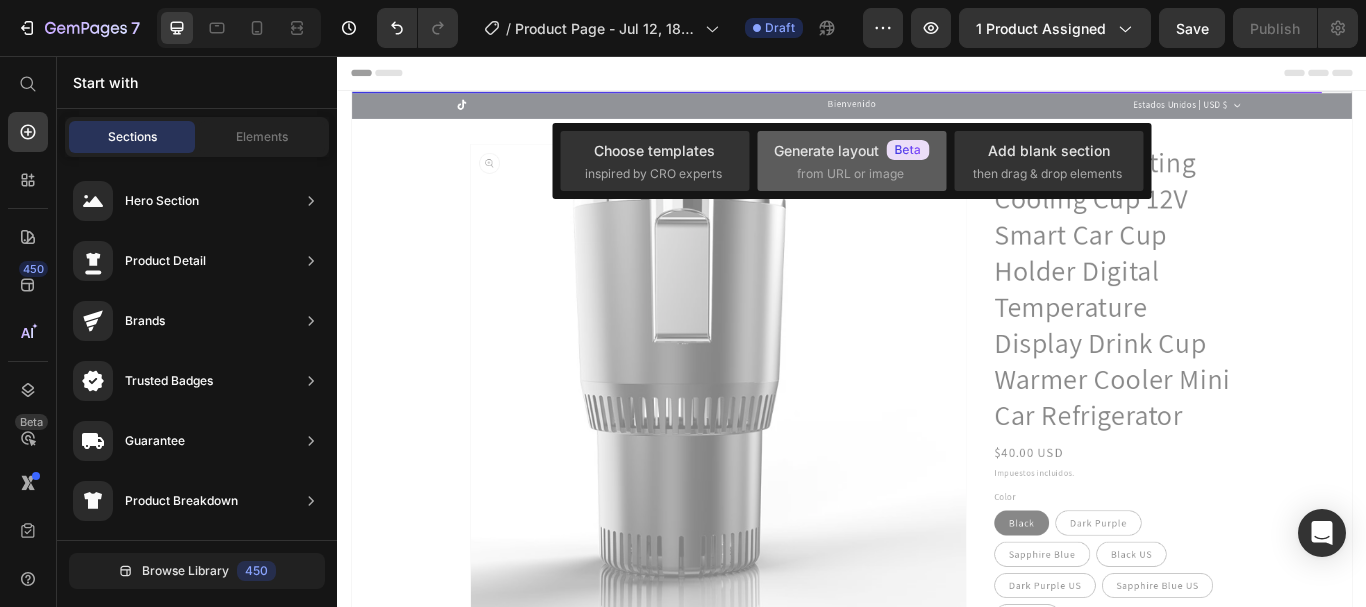 click on "from URL or image" at bounding box center [850, 174] 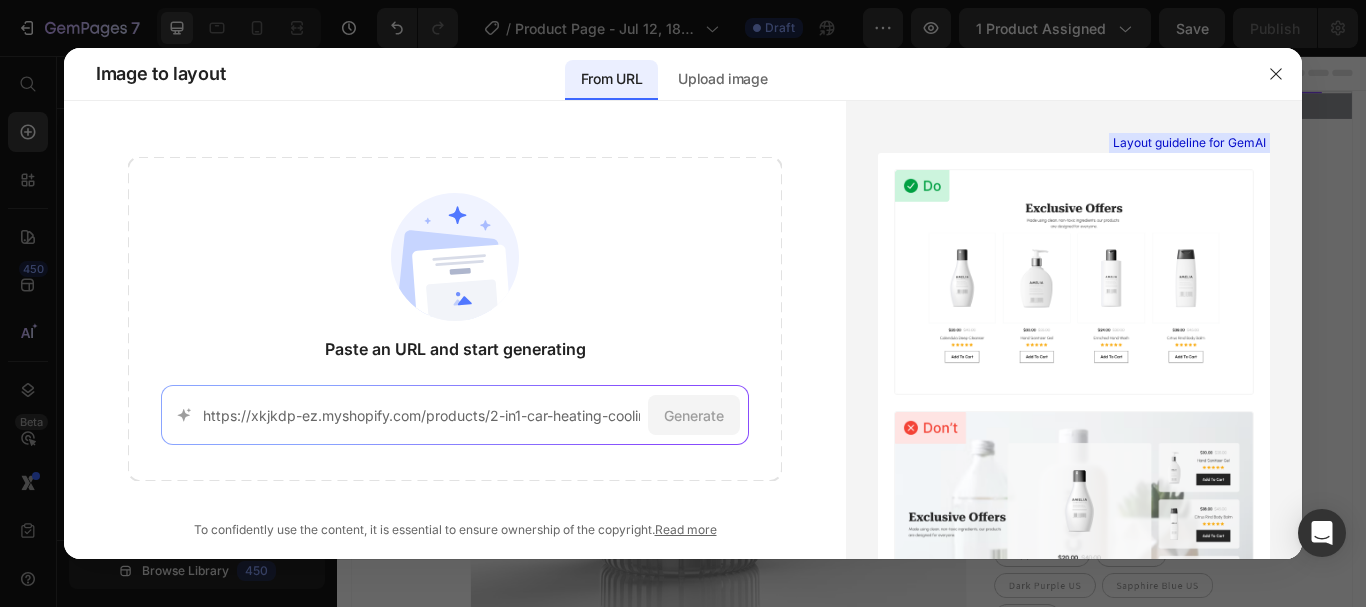 scroll, scrollTop: 0, scrollLeft: 1269, axis: horizontal 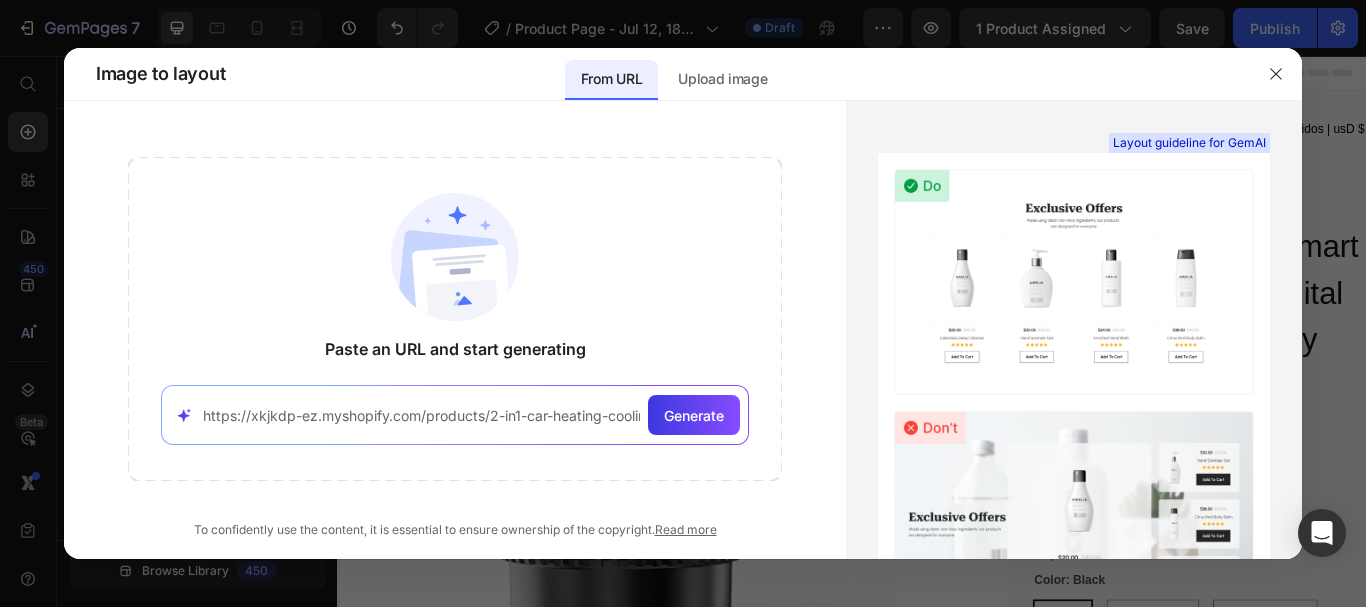 click on "https://xkjkdp-ez.myshopify.com/products/2-in1-car-heating-cooling-cup-12v-smart-car-cup-holder-digital-temperature-display-drink-cup-warmer-cooler-mini-car-refrigerator?utm_source=copyToPasteBoard&utm_medium=product-links&utm_content=web" at bounding box center (422, 415) 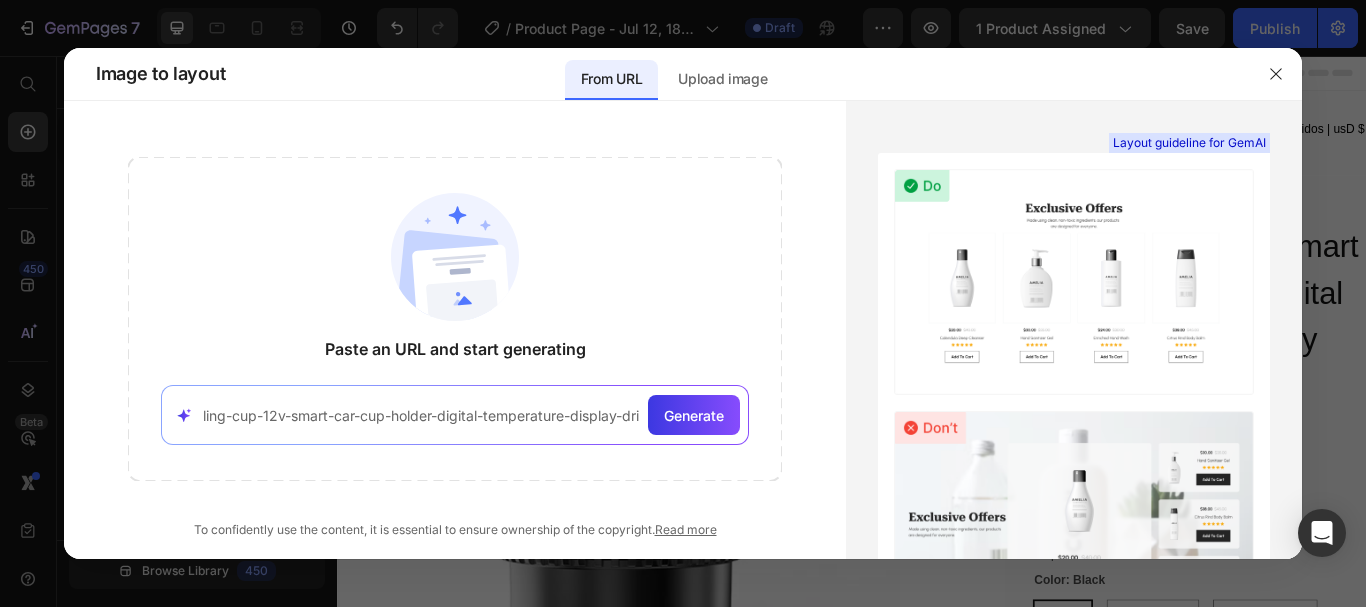 click on "ling-cup-12v-smart-car-cup-holder-digital-temperature-display-drink-cup-warmer-cooler-mini-car-refrigerator?utm_source=copyToPasteBoard&utm_medium=product-links&utm_content=web" at bounding box center [422, 415] 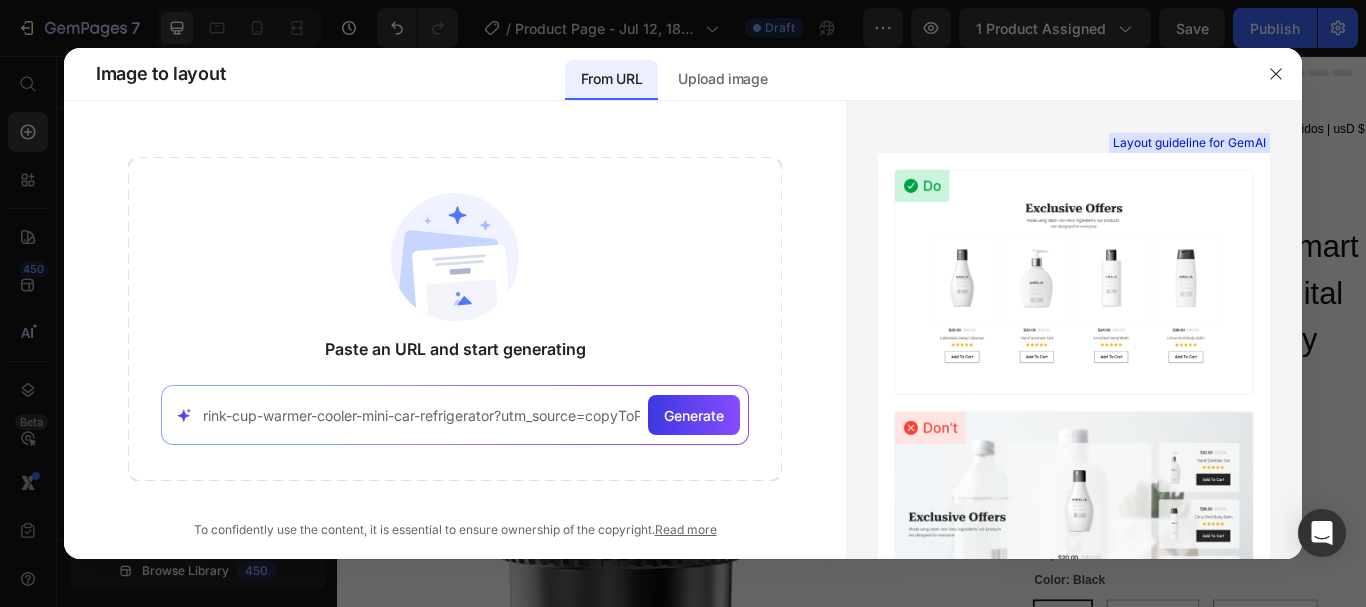 click on "rink-cup-warmer-cooler-mini-car-refrigerator?utm_source=copyToPasteBoard&utm_medium=product-links&utm_content=web" at bounding box center [422, 415] 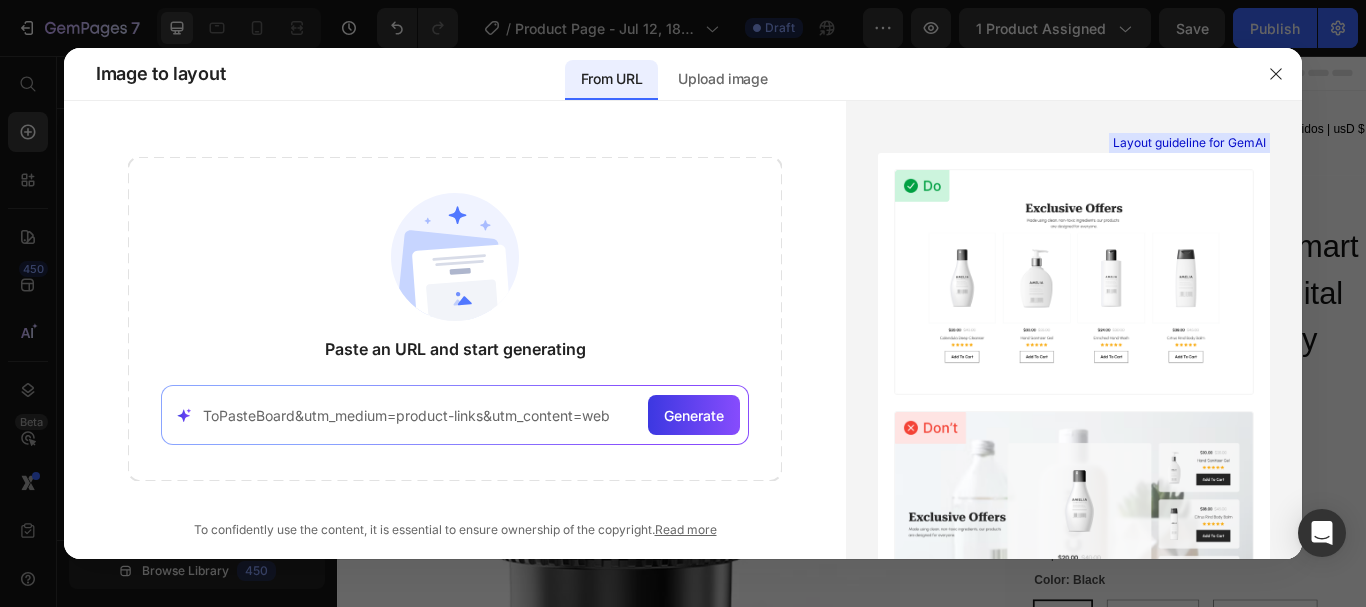 click on "ToPasteBoard&utm_medium=product-links&utm_content=web" at bounding box center (422, 415) 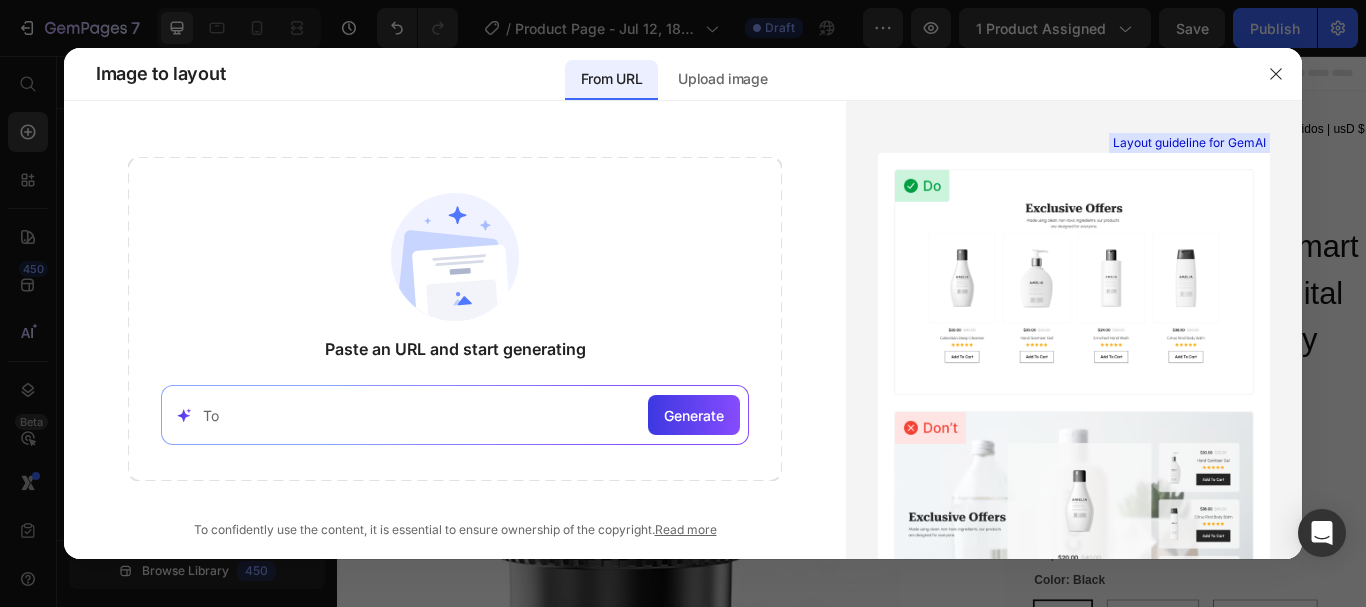 type on "T" 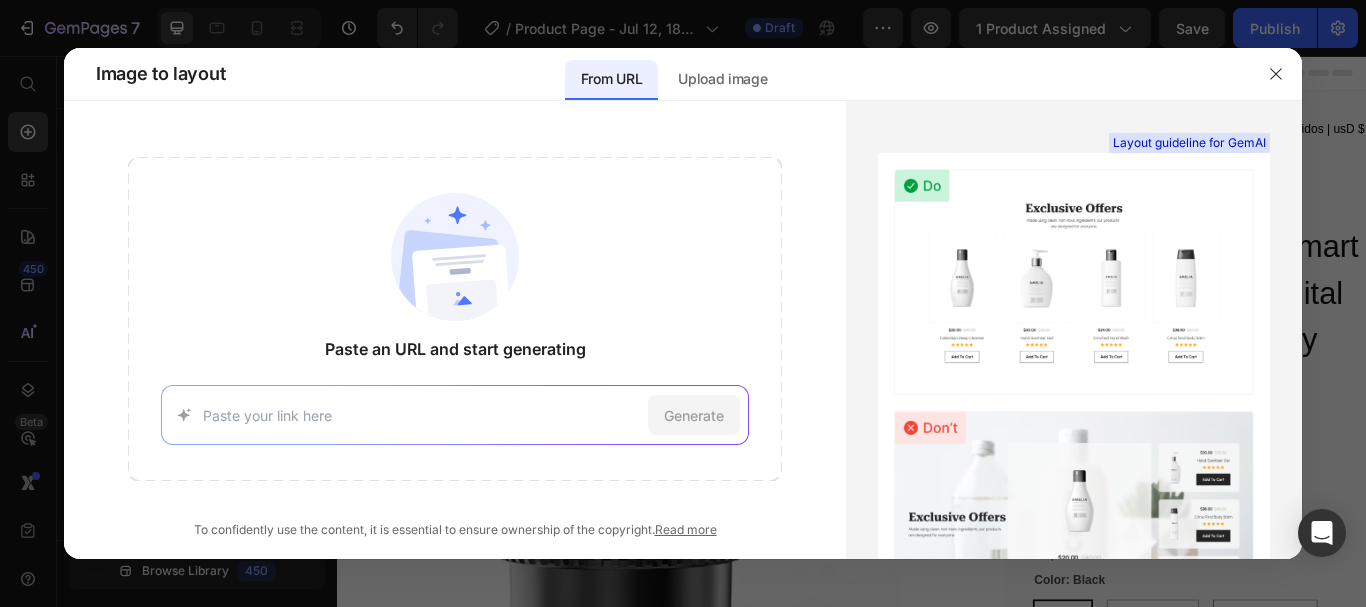 paste on "https://xkjkdp-ez.myshopify.com/products/2-in1-car-heating-cooling-cup-12v-smart-car-cup-holder-digital-temperature-display-drink-cup-warmer-cooler-mini-car-refrigerator?utm_source=copyToPasteBoard&utm_medium=product-links&utm_content=web" 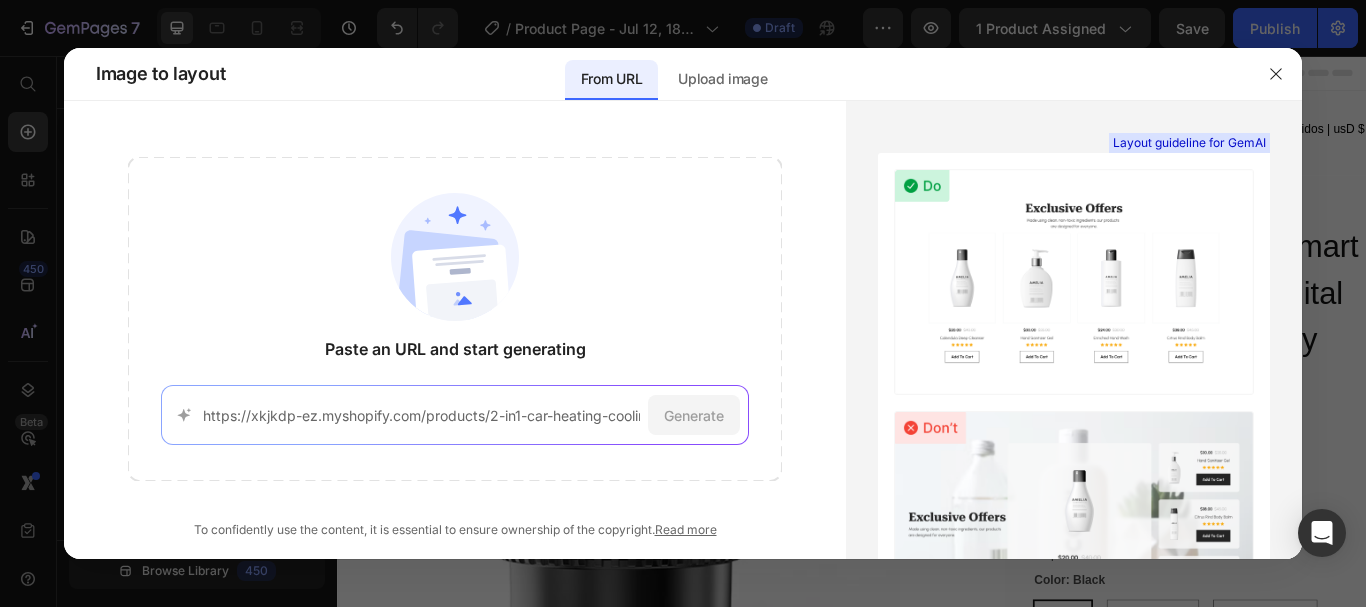 scroll, scrollTop: 0, scrollLeft: 1269, axis: horizontal 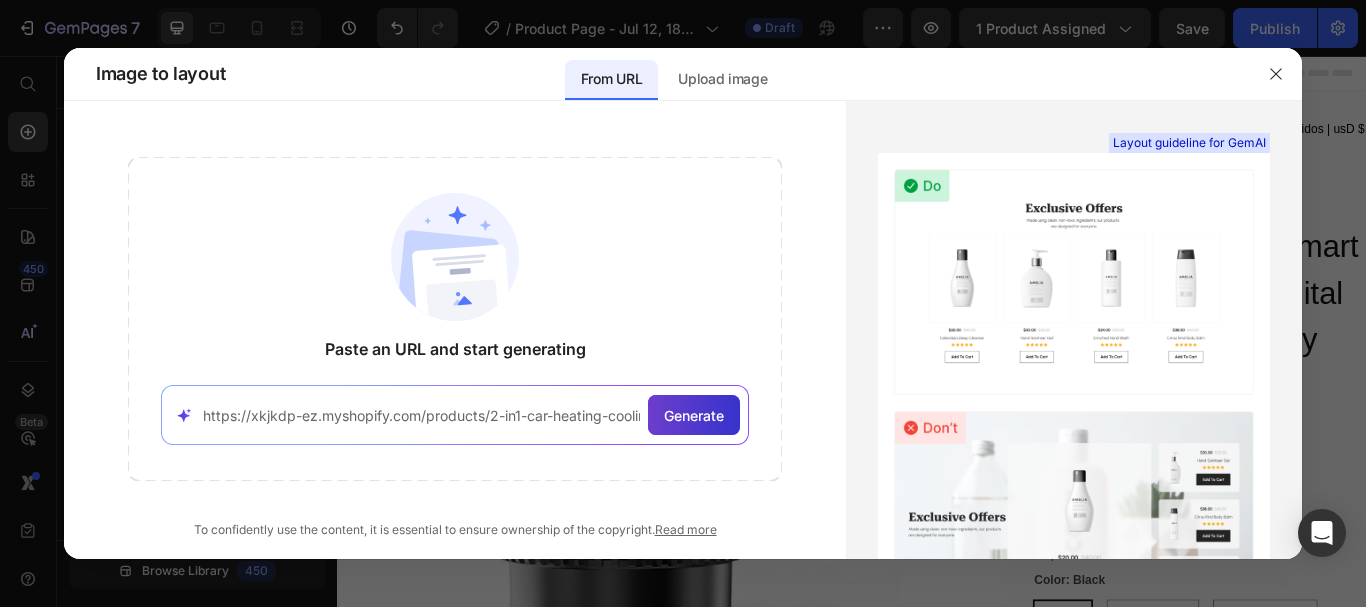 click on "Generate" 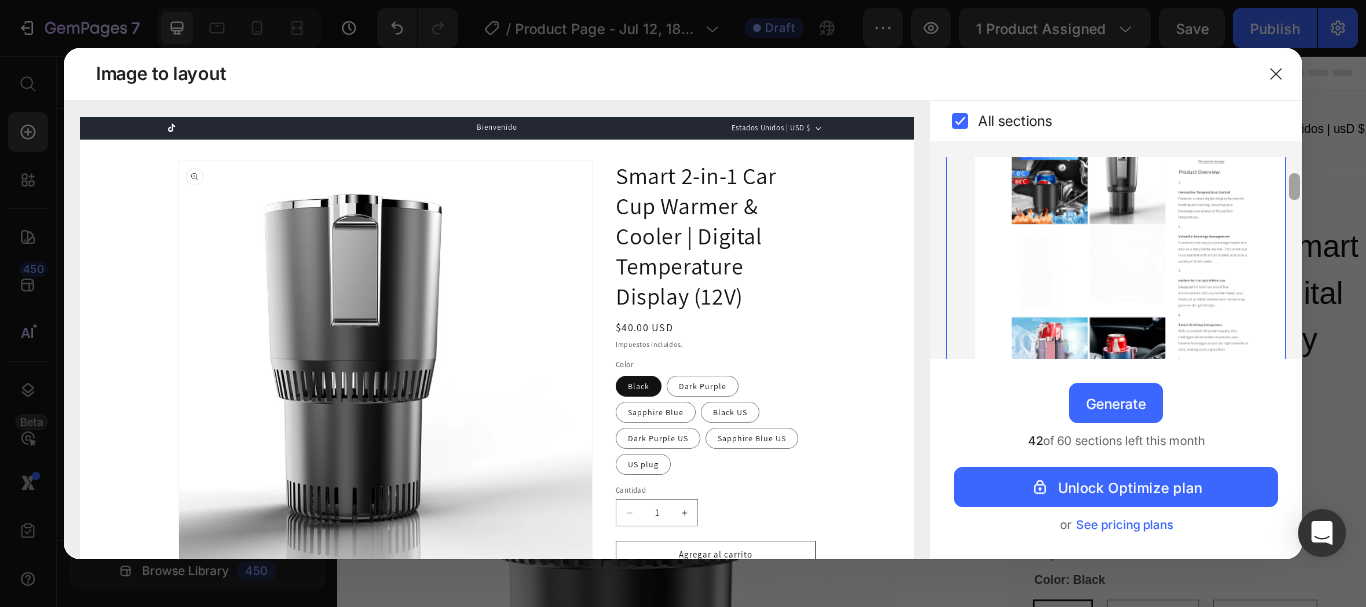 scroll, scrollTop: 163, scrollLeft: 0, axis: vertical 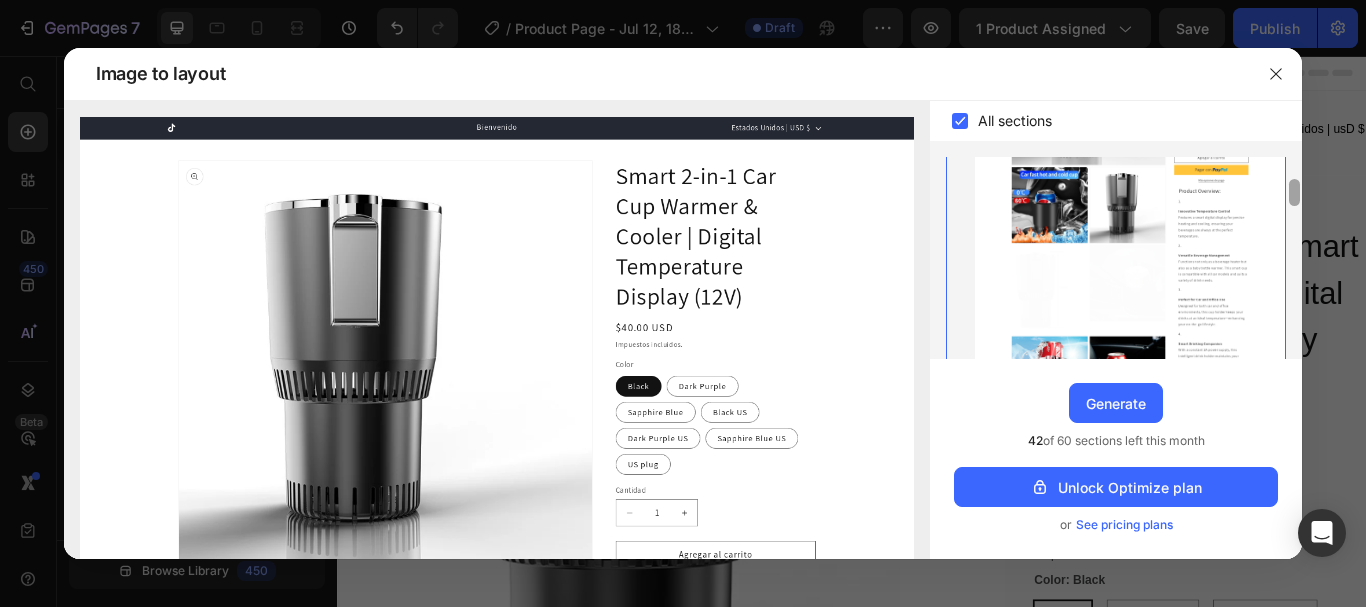 drag, startPoint x: 1295, startPoint y: 226, endPoint x: 1293, endPoint y: 363, distance: 137.0146 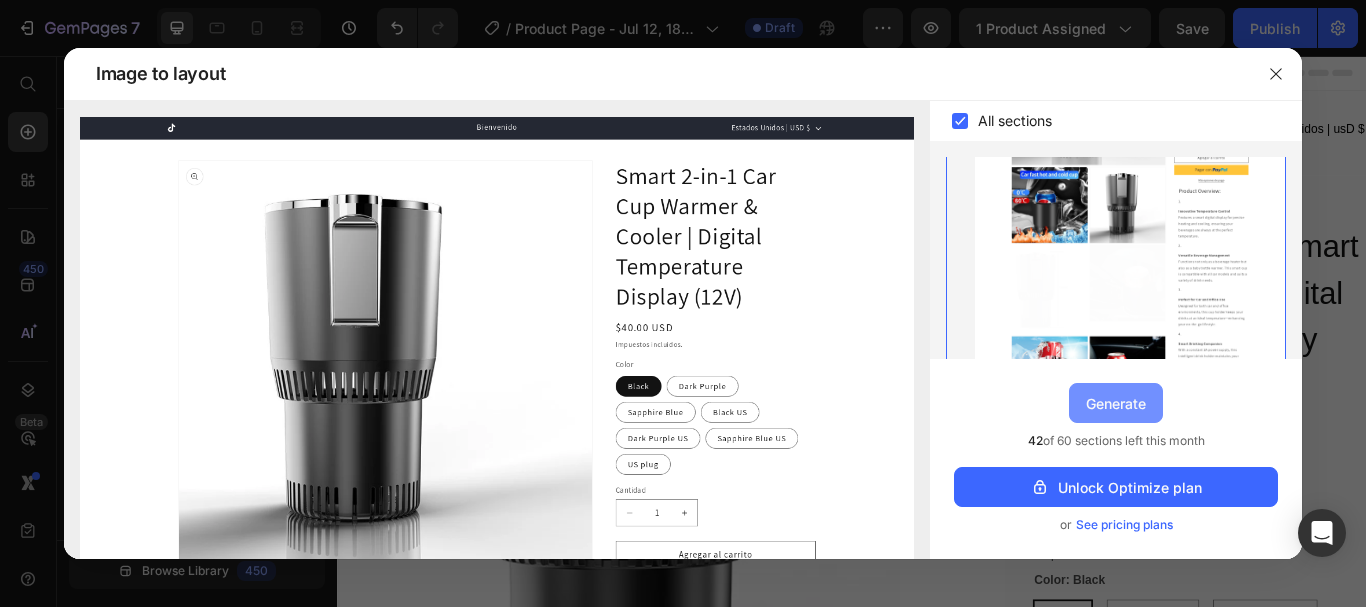 click on "Generate" at bounding box center (1116, 403) 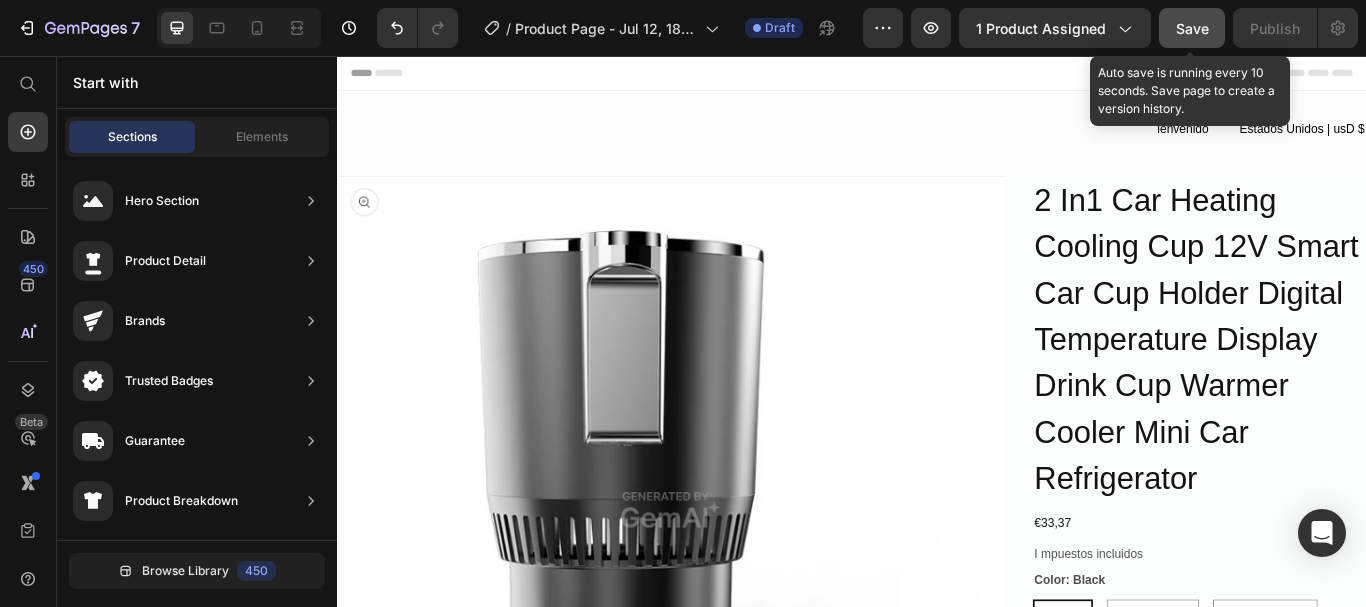 click on "Save" 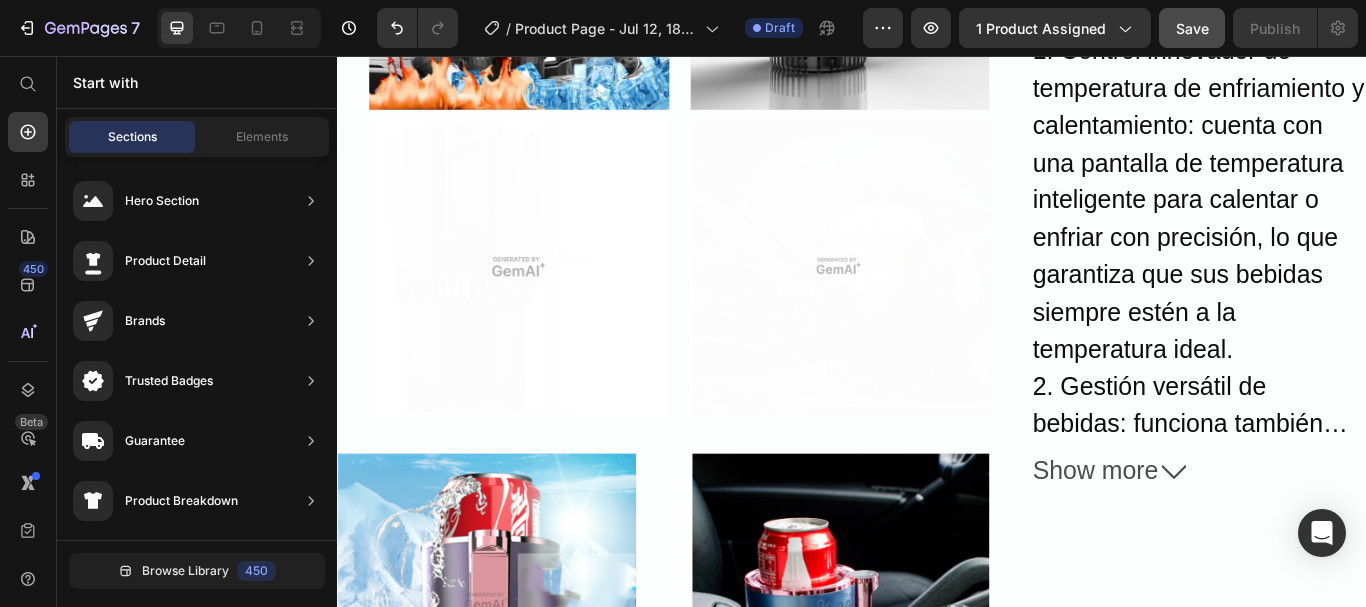 scroll, scrollTop: 1365, scrollLeft: 0, axis: vertical 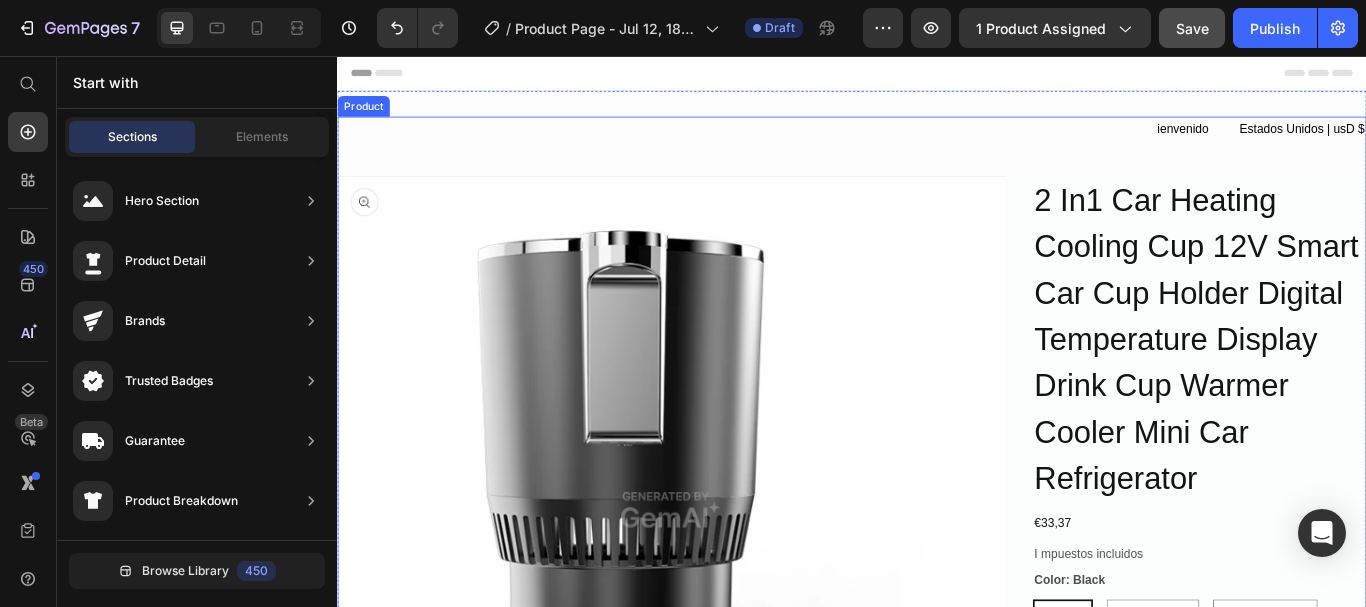 click on "ienvenido Text Block Estados Unidos | usD $ Text Block Row Image Image Image Image Image Row Image Image Row Image Row Row Row 2 In1 Car Heating Cooling Cup 12V Smart Car Cup Holder Digital Temperature Display Drink Cup Warmer Cooler Mini Car Refrigerator Product Title €33,37 Product Price I mpuestos incluidos Text Block Color: Black Black Black Black Dark Purple Dark Purple Dark Purple Sapphire Blue Sapphire Blue Sapphire Blue Black US Black US Black US Dark Purple US Dark Purple US Dark Purple US Sapphire Blue  US Sapphire Blue  US Sapphire Blue  US US plug US plug US plug Product Variants & Swatches 1 Product Quantity Row Agregar al carrito Add to Cart Image Pagar con PayPal Add to Cart Row Mas opciones de pago Button Row Row Row
Descripción general:
2. Gestión versátil de bebidas: funciona también como calentador de biberones, esta taza inteligente es universal para todos los modelos de automóviles y se adapta a diversas necesidades de bebidas." at bounding box center [937, 1283] 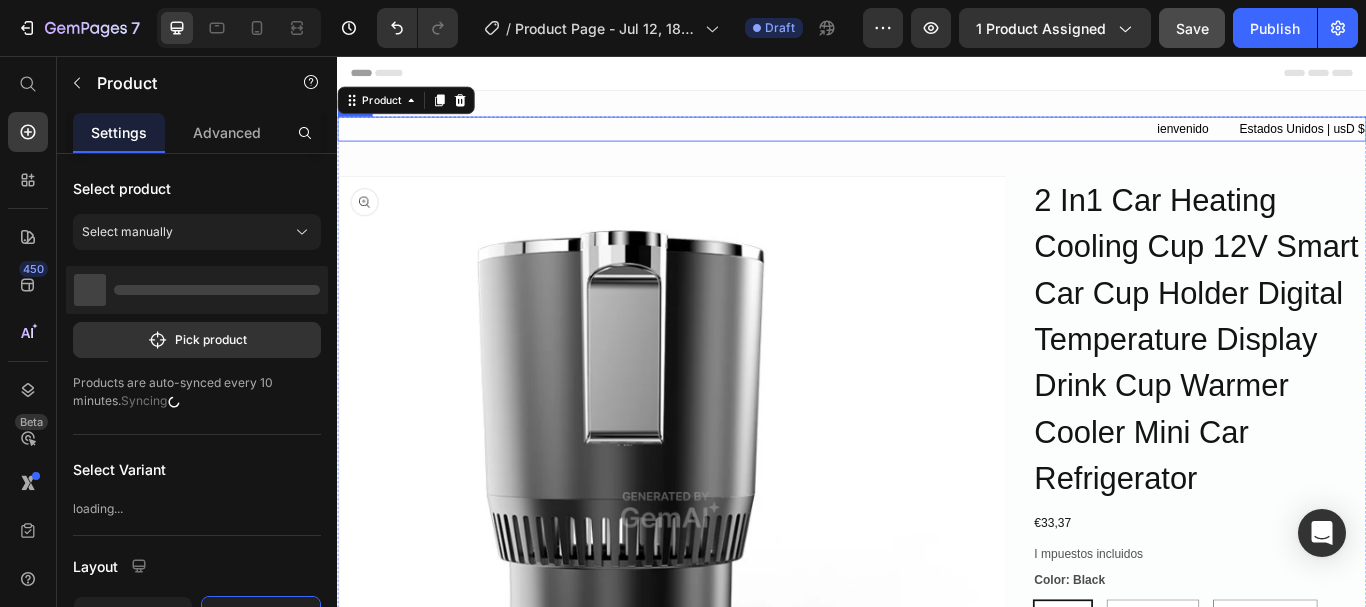 click on "ienvenido Text Block Estados Unidos | usD $ Text Block Row" at bounding box center [937, 141] 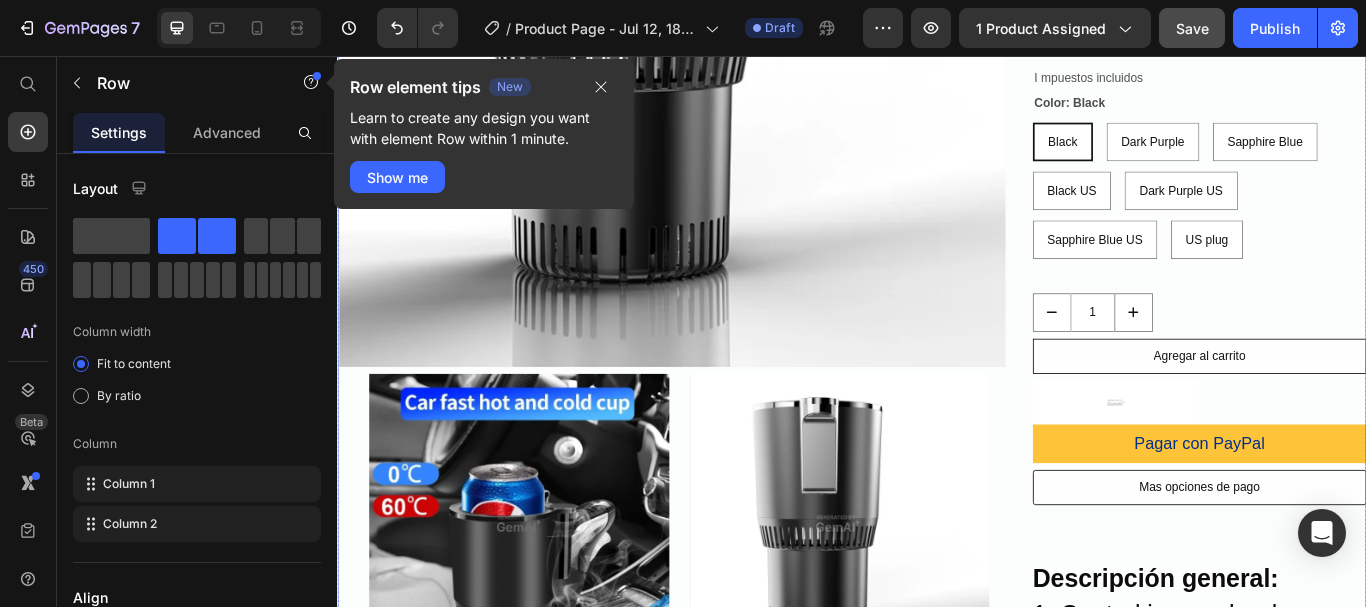 scroll, scrollTop: 0, scrollLeft: 0, axis: both 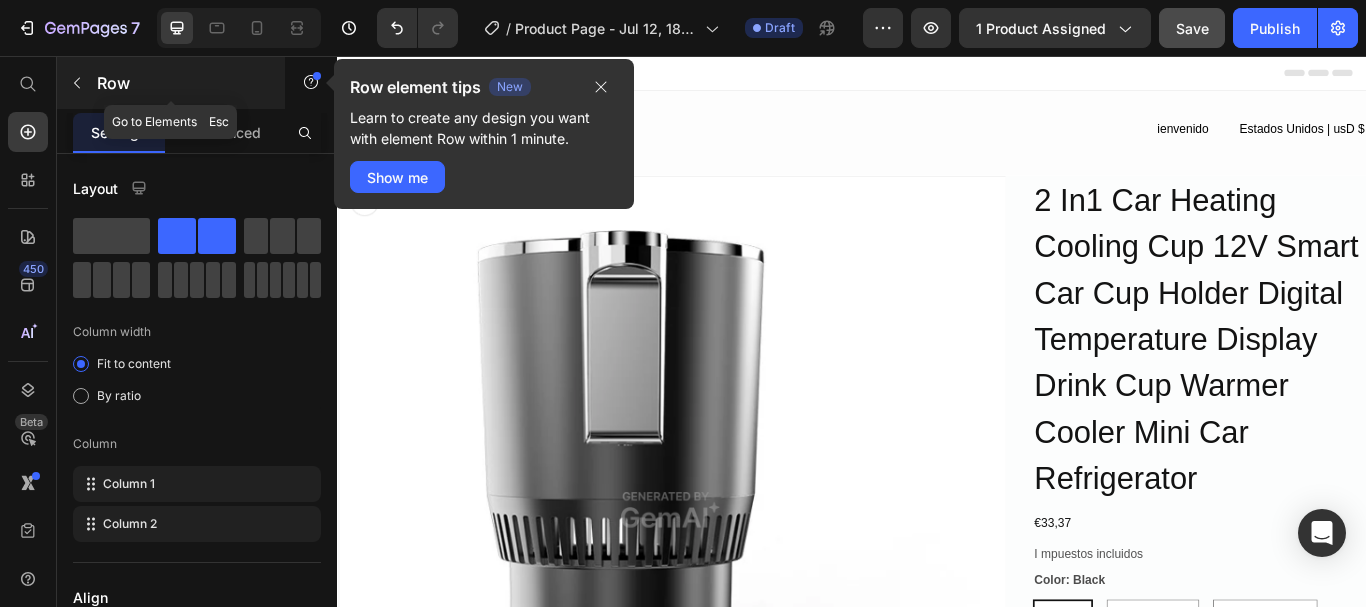 click 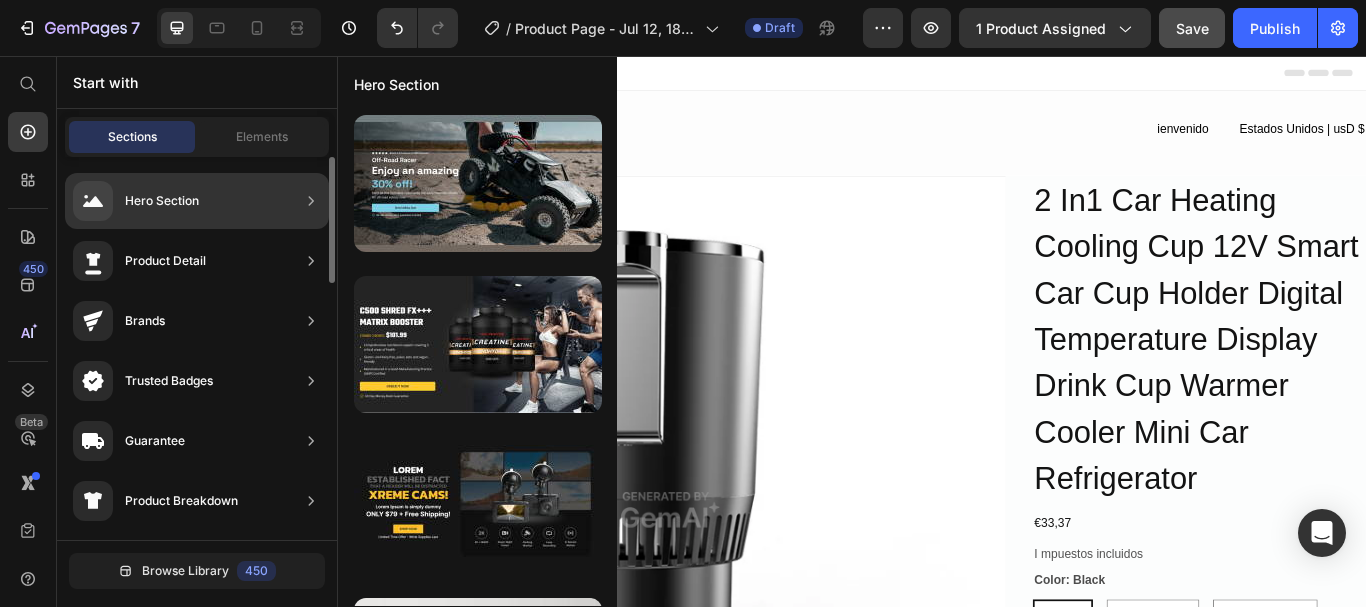 click on "Hero Section" 